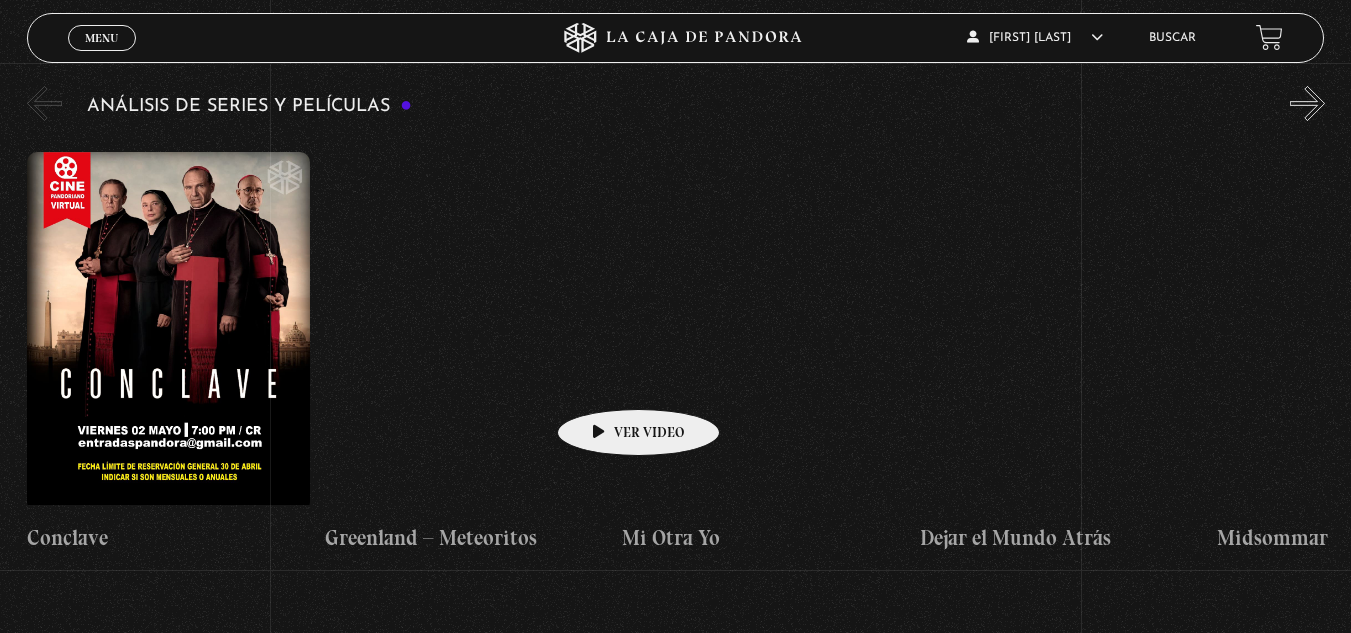 scroll, scrollTop: 3495, scrollLeft: 0, axis: vertical 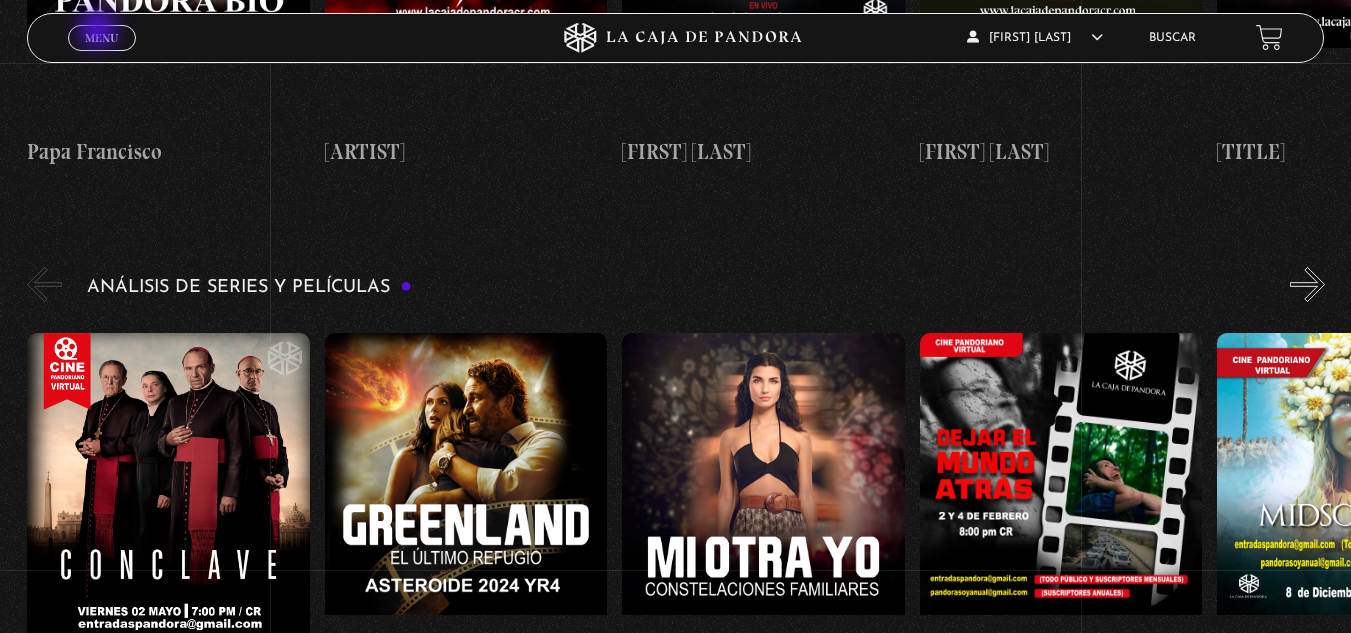 click on "Menu" at bounding box center [101, 38] 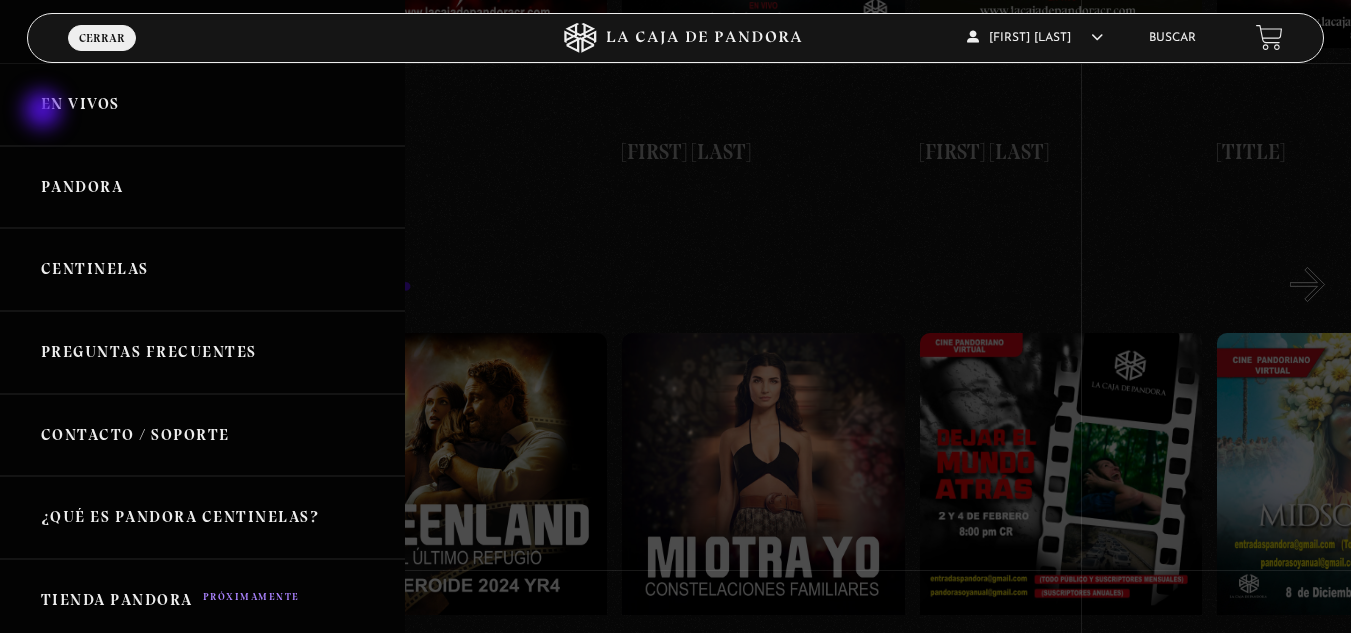 click on "En vivos" at bounding box center [202, 104] 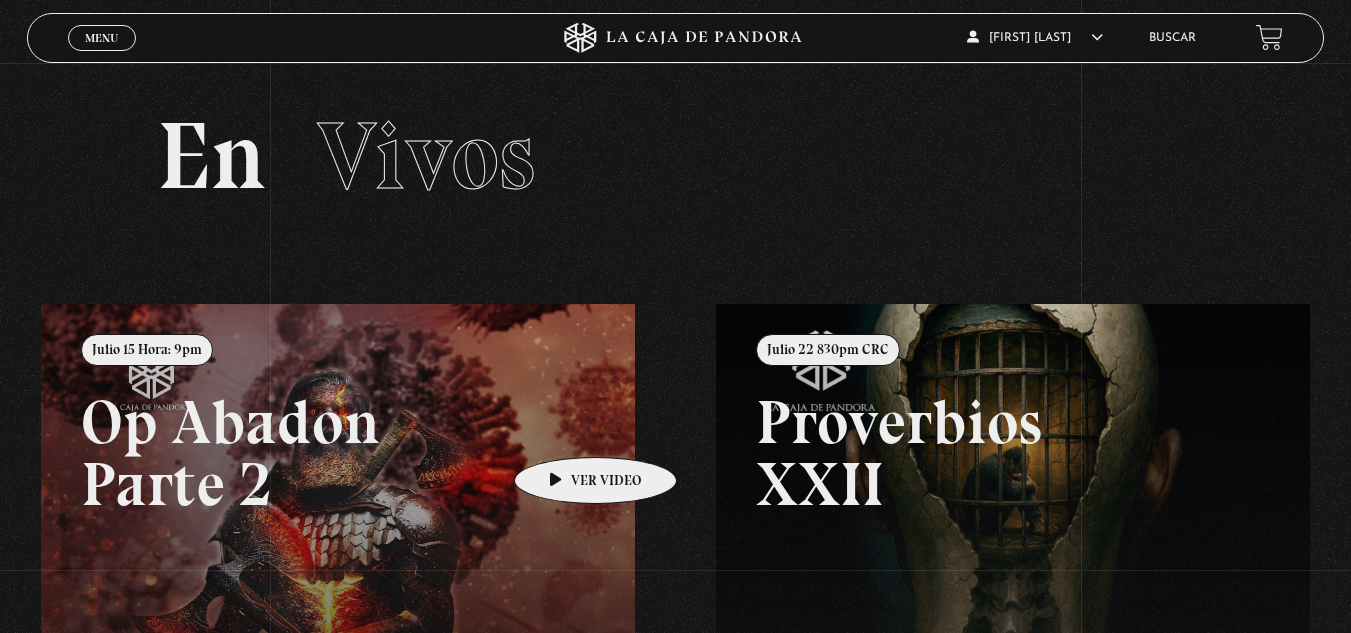 scroll, scrollTop: 0, scrollLeft: 0, axis: both 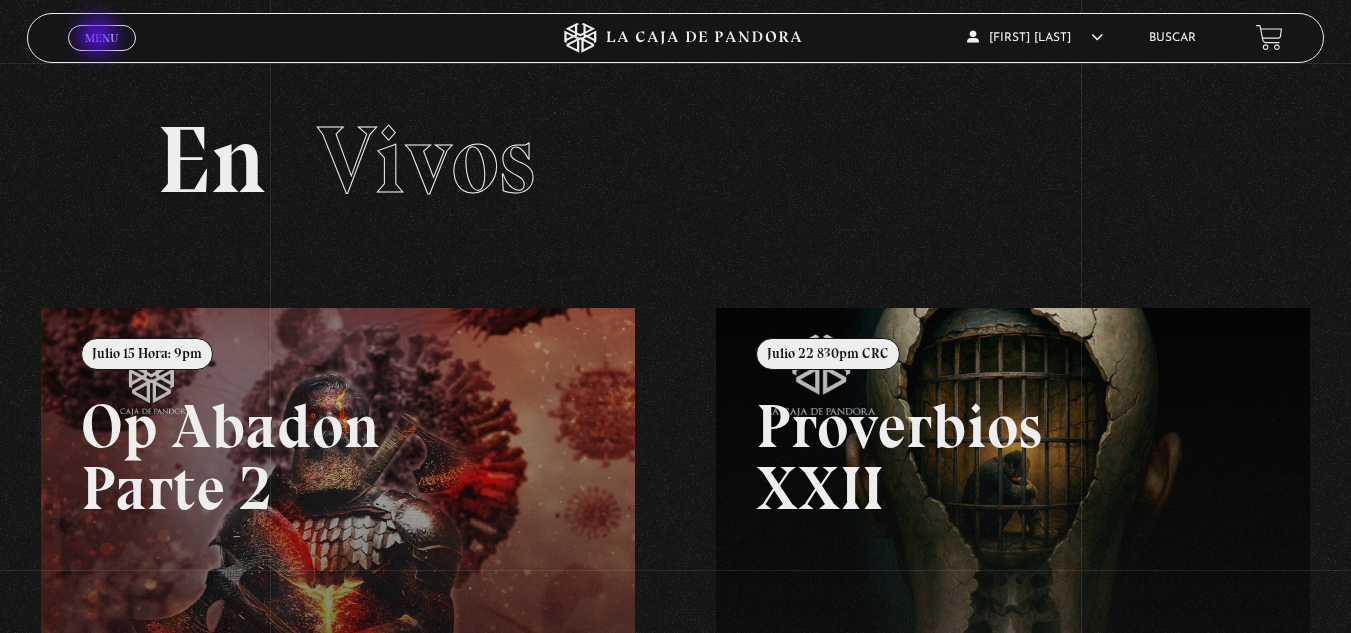 click on "Menu" at bounding box center [101, 38] 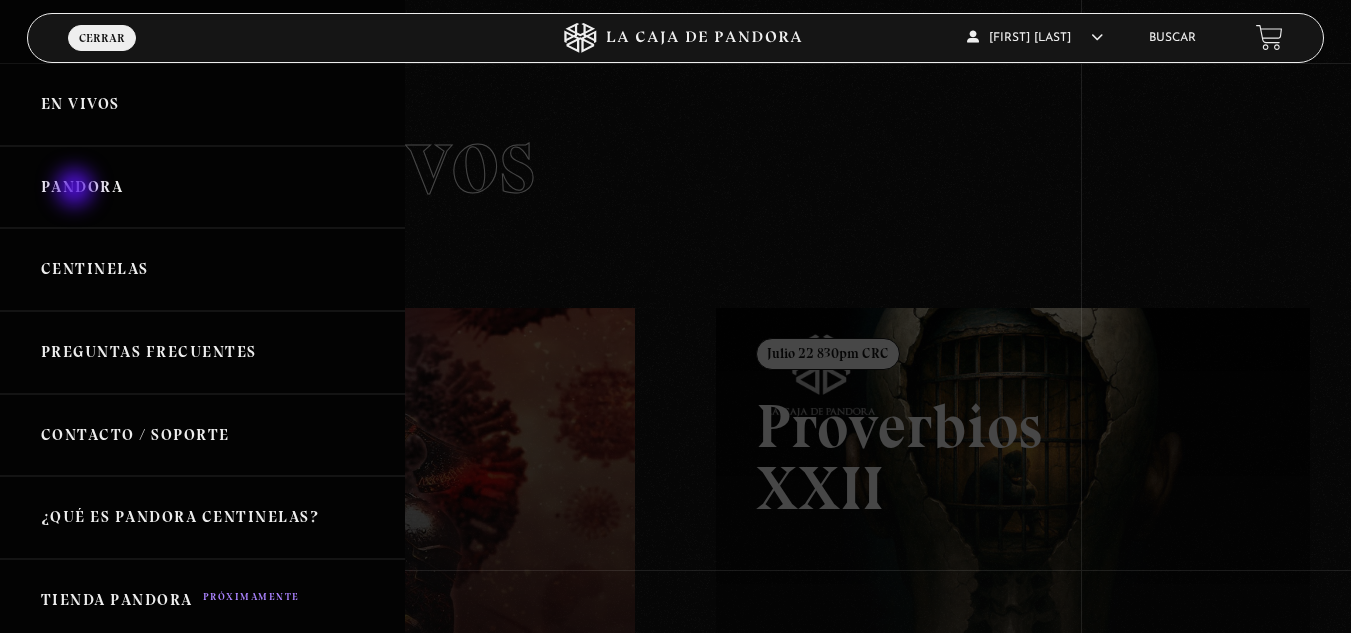 click on "Pandora" at bounding box center [202, 187] 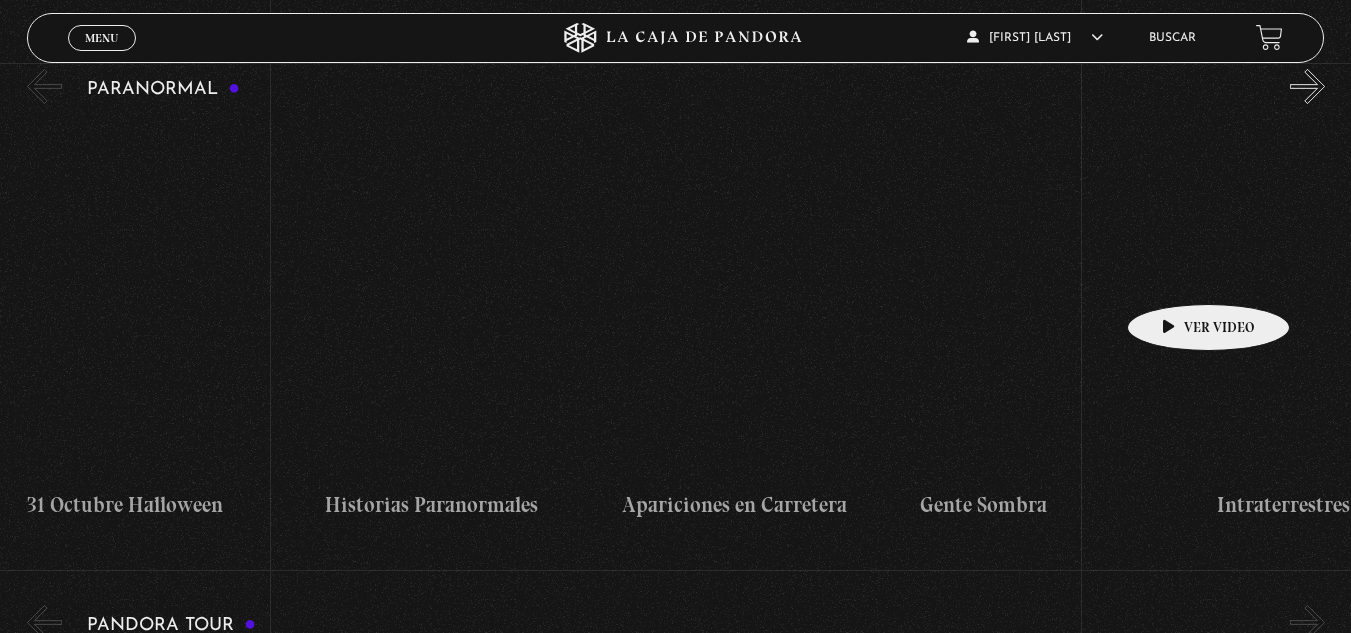 scroll, scrollTop: 2000, scrollLeft: 0, axis: vertical 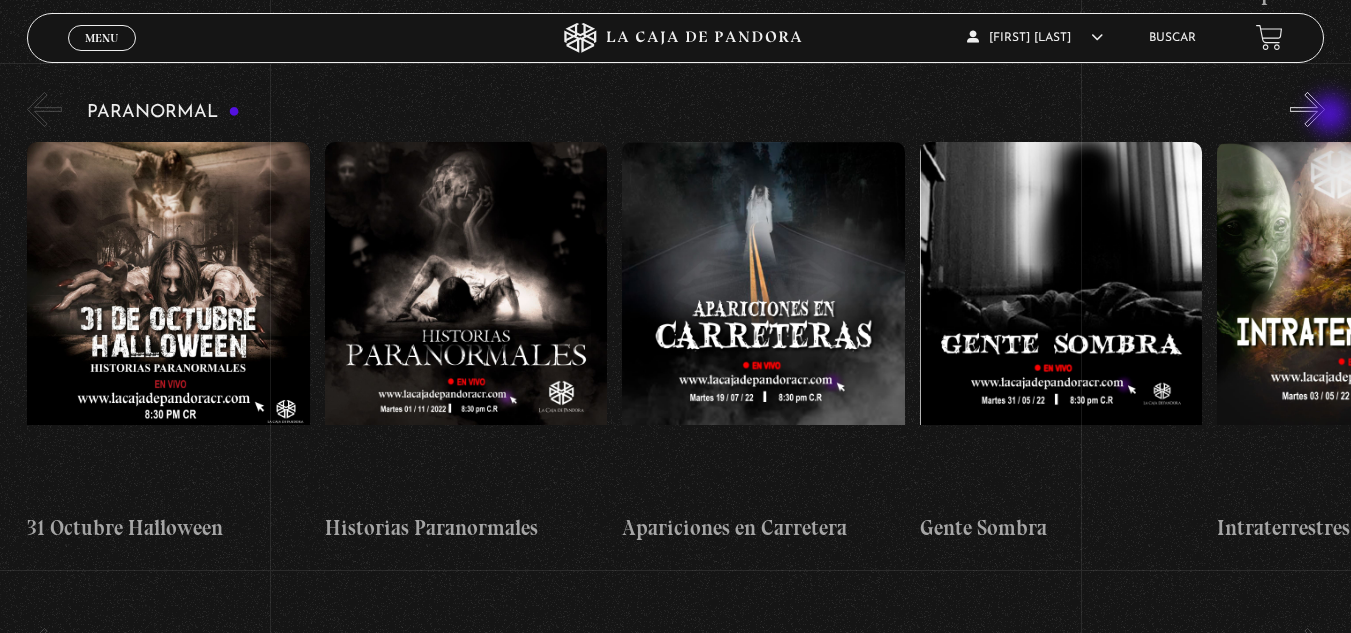 click on "»" at bounding box center (1307, 109) 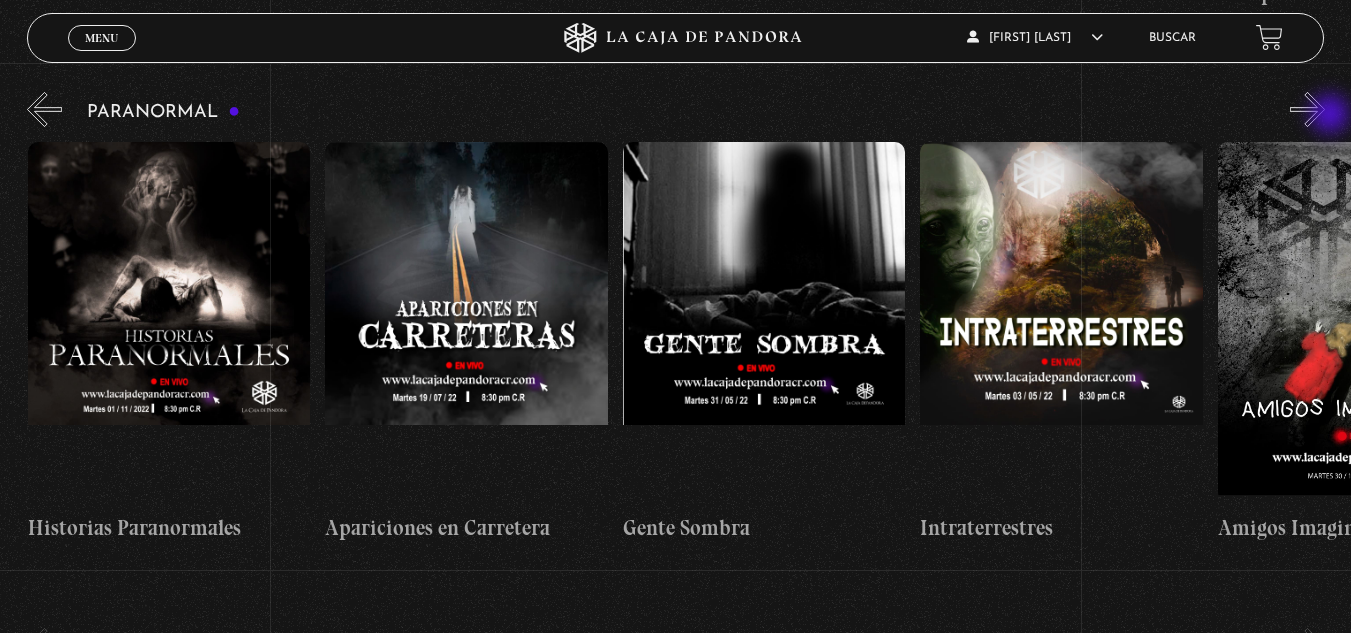 click on "»" at bounding box center [1307, 109] 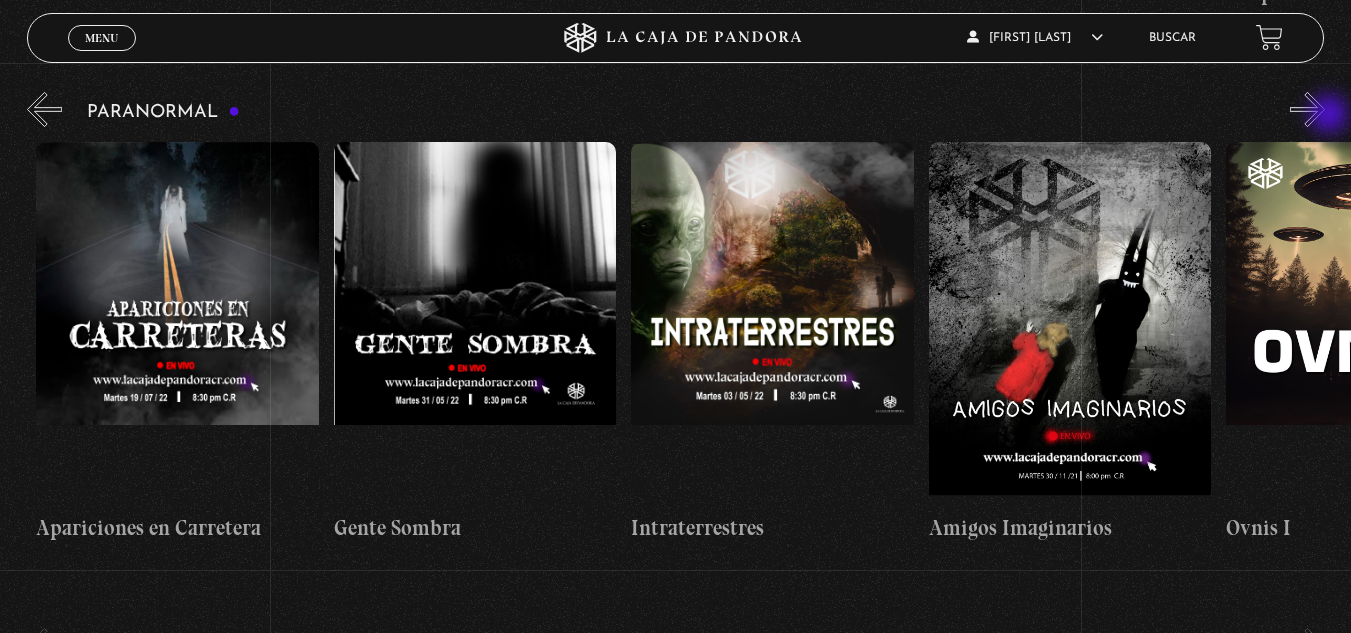 click on "»" at bounding box center (1307, 109) 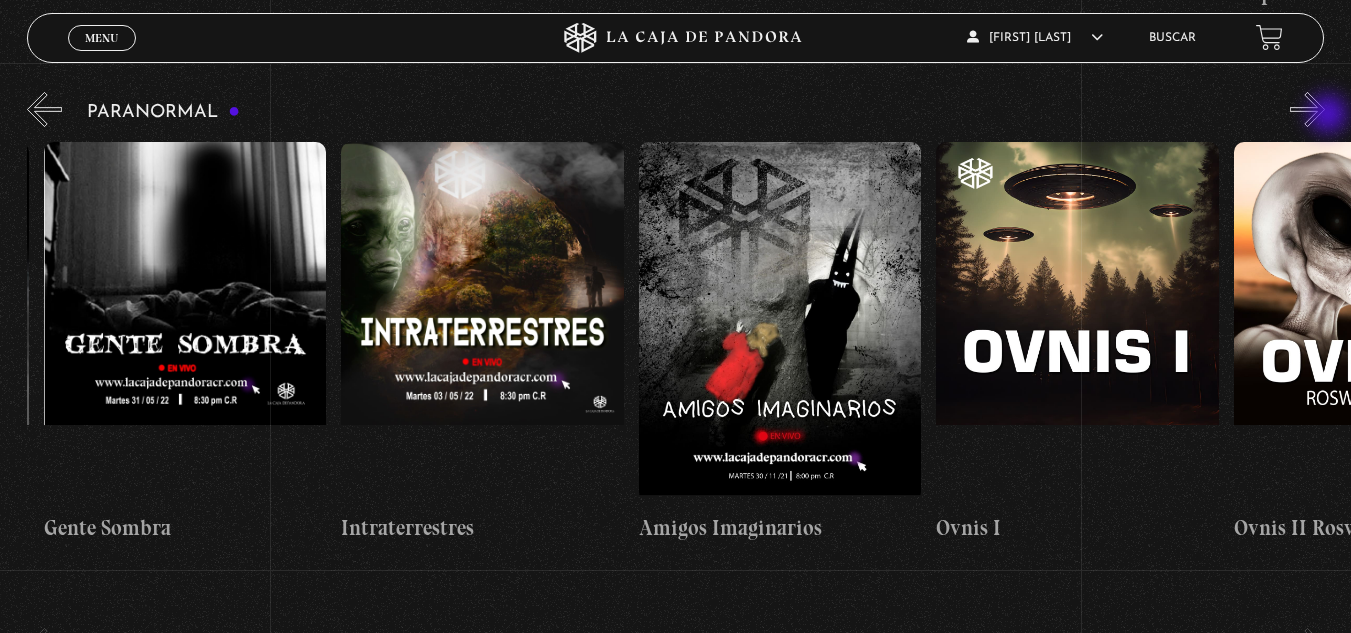 click on "»" at bounding box center [1307, 109] 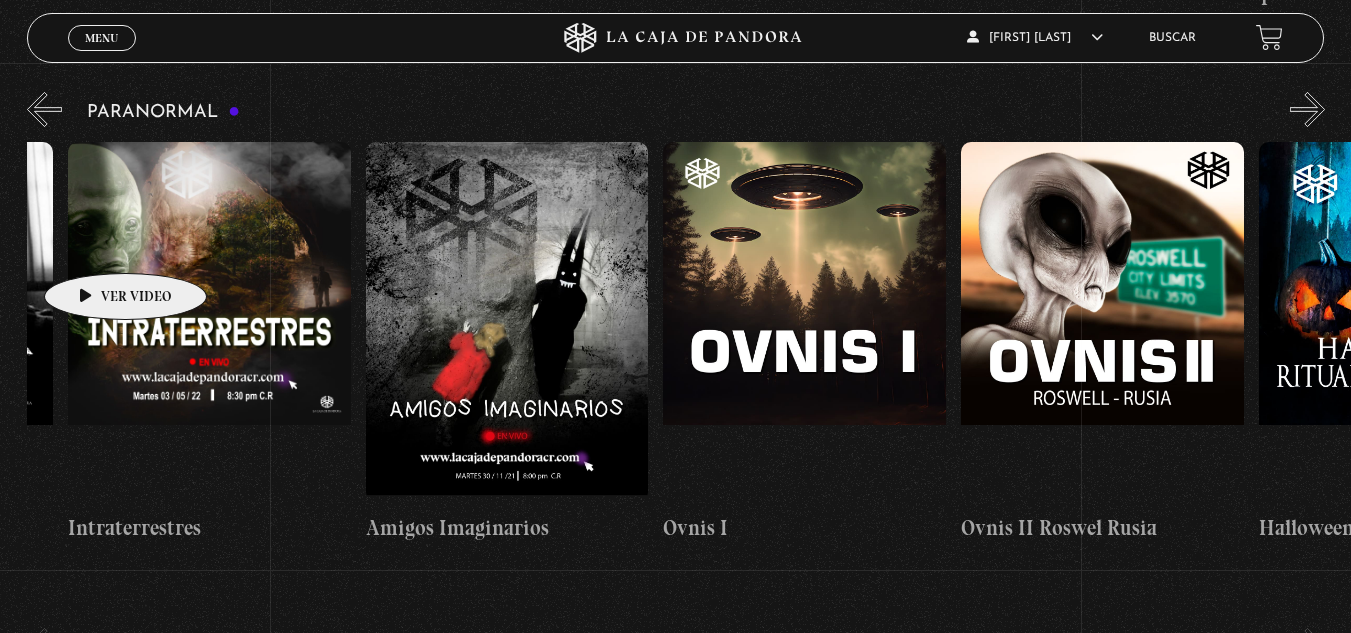 scroll, scrollTop: 0, scrollLeft: 1189, axis: horizontal 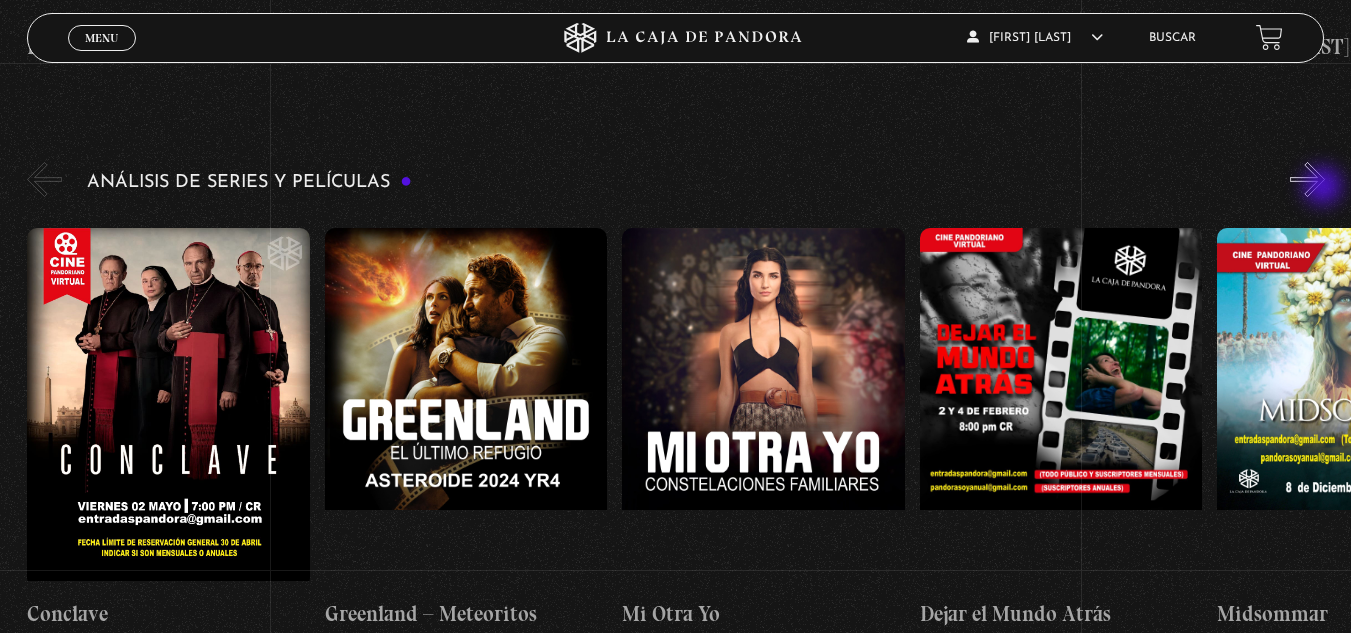 click on "»" at bounding box center [1307, 179] 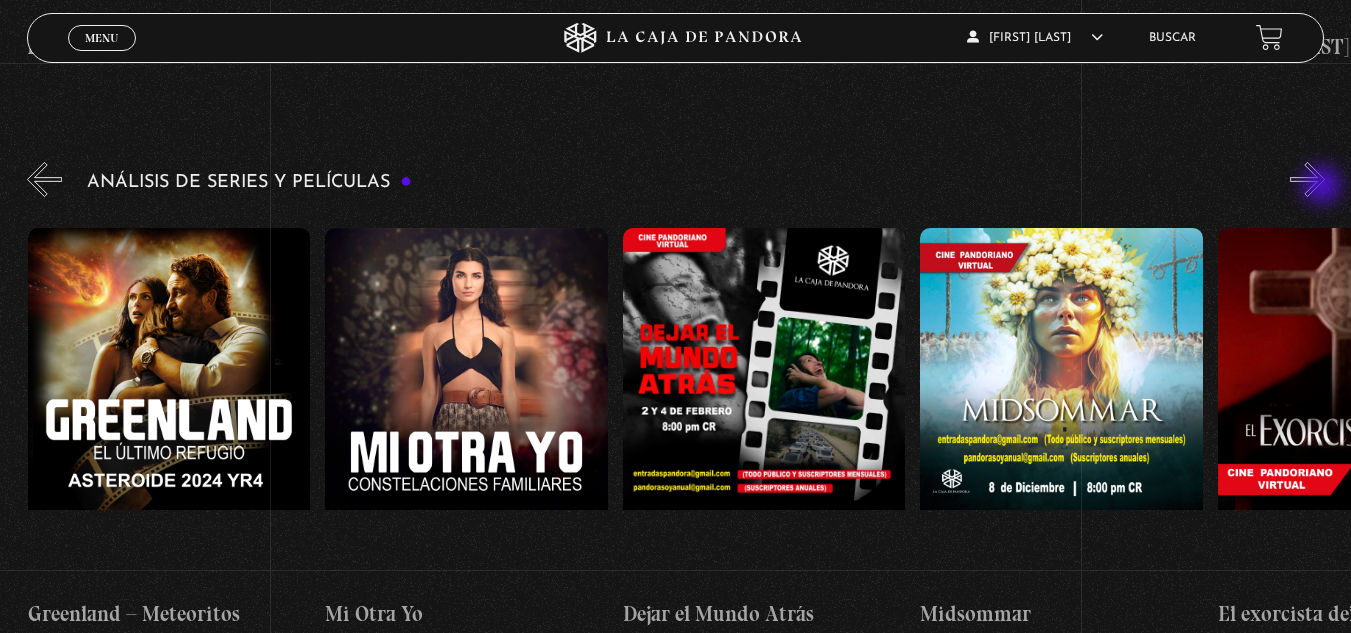 click on "»" at bounding box center [1307, 179] 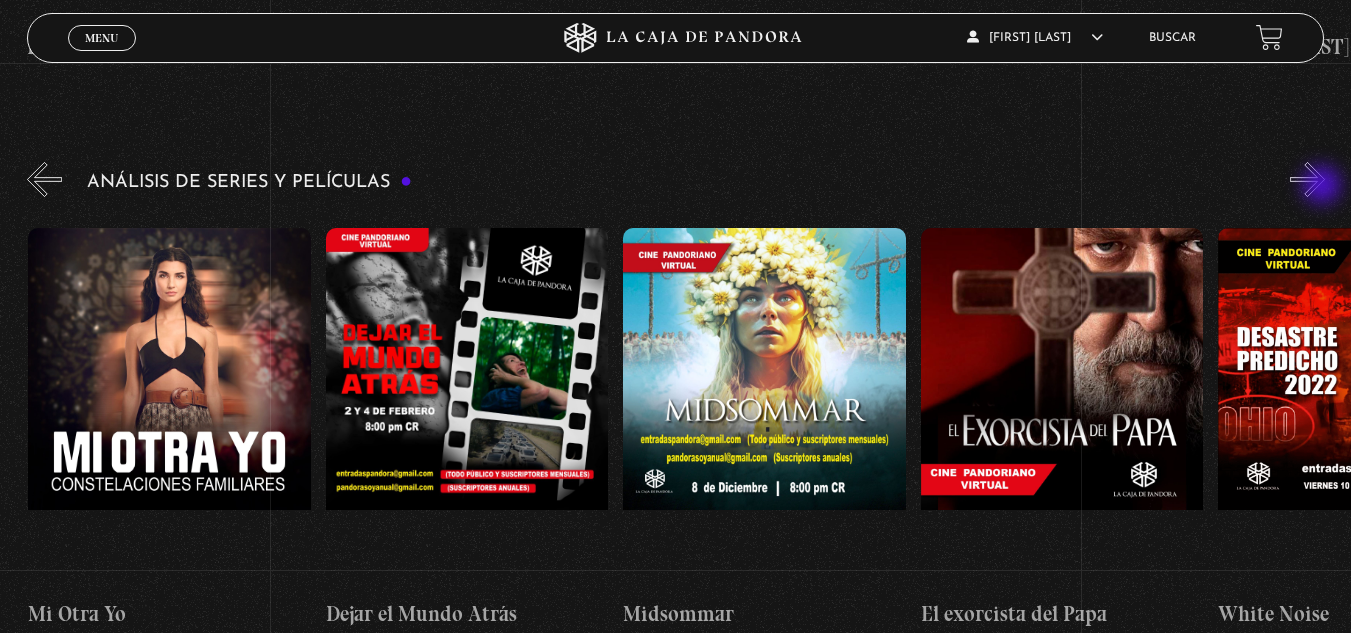 click on "»" at bounding box center [1307, 179] 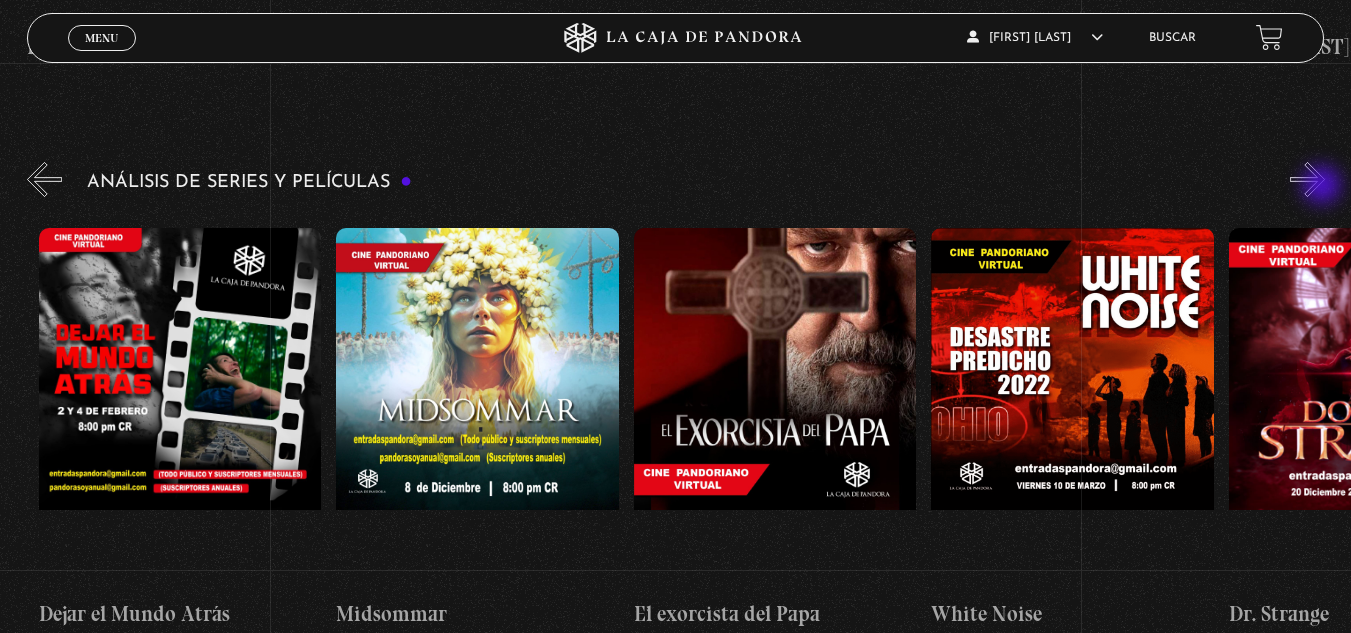 click on "»" at bounding box center [1307, 179] 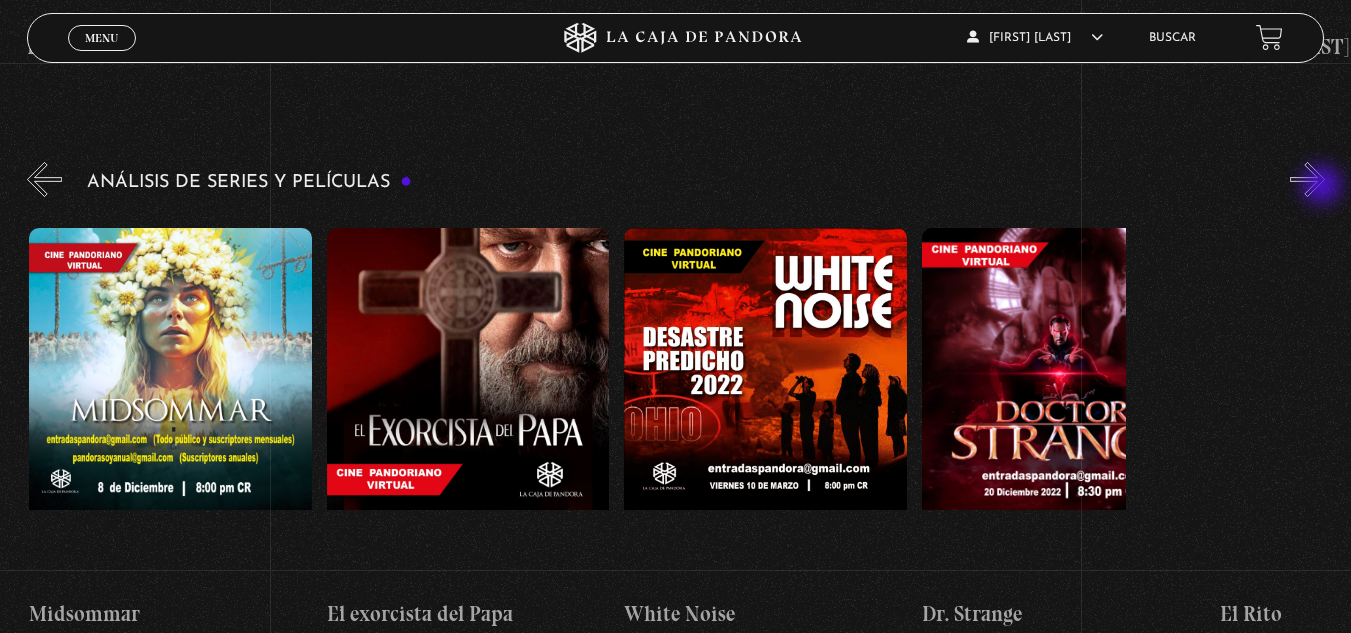click on "»" at bounding box center (1307, 179) 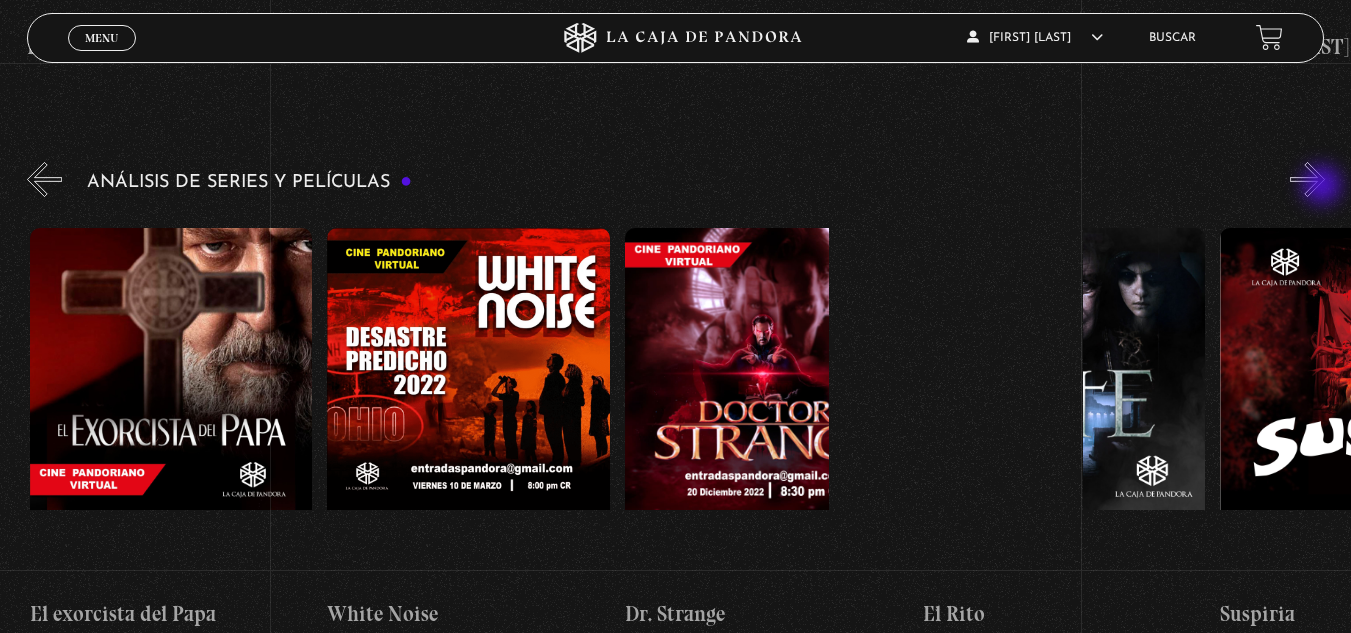 click on "»" at bounding box center [1307, 179] 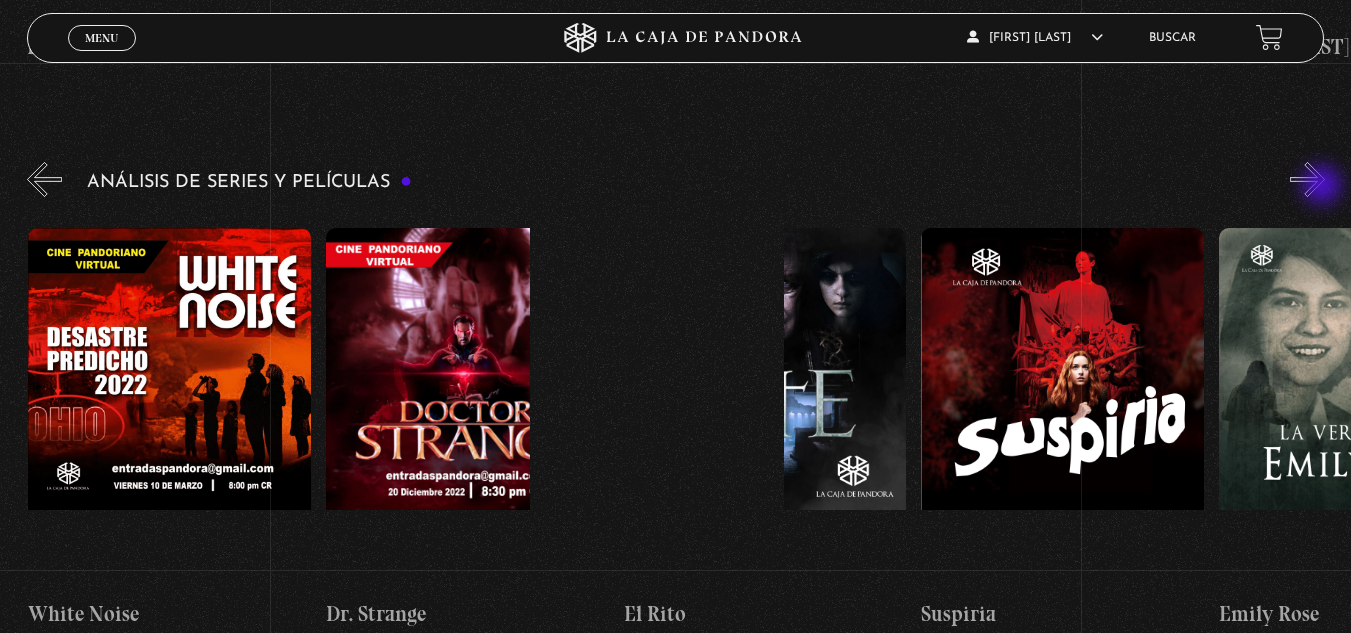 click on "»" at bounding box center (1307, 179) 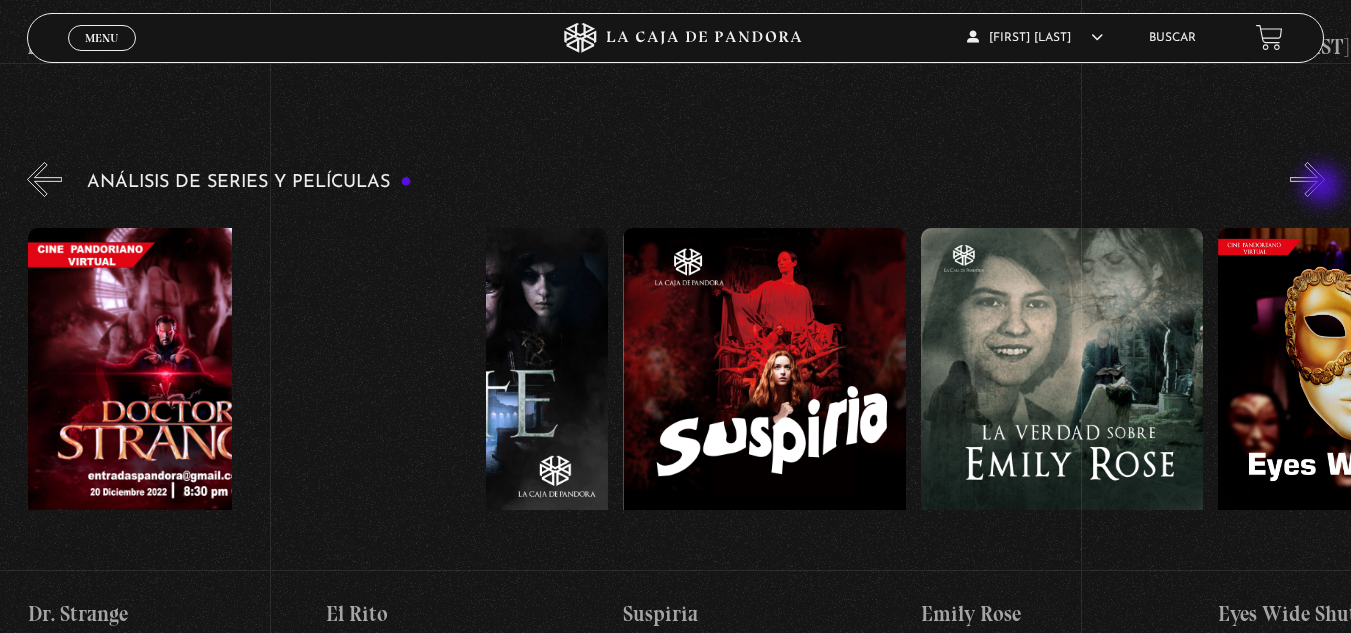 click on "»" at bounding box center (1307, 179) 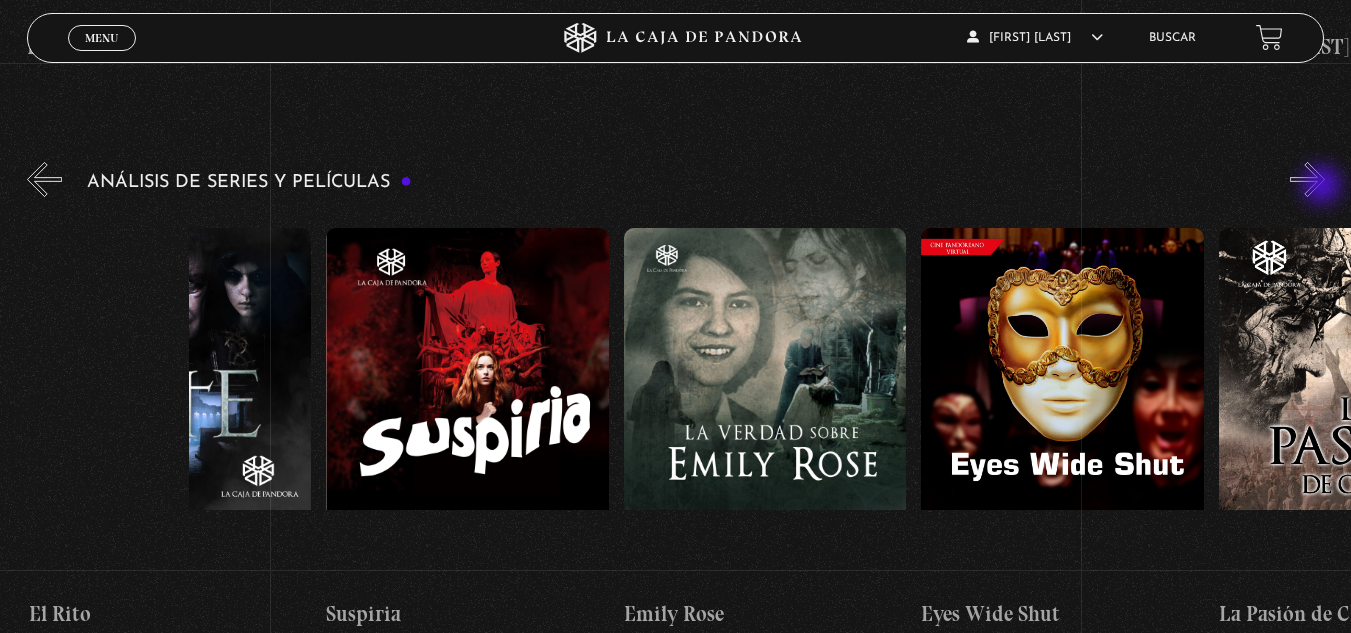 click on "»" at bounding box center [1307, 179] 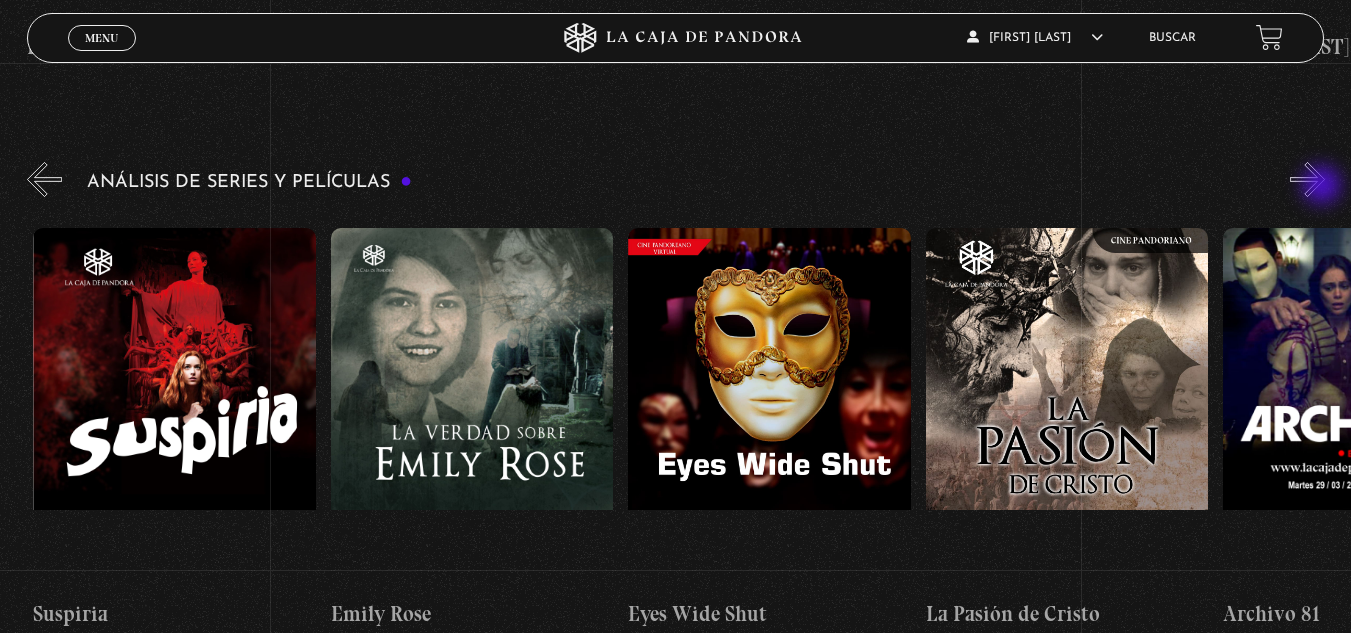 click on "»" at bounding box center (1307, 179) 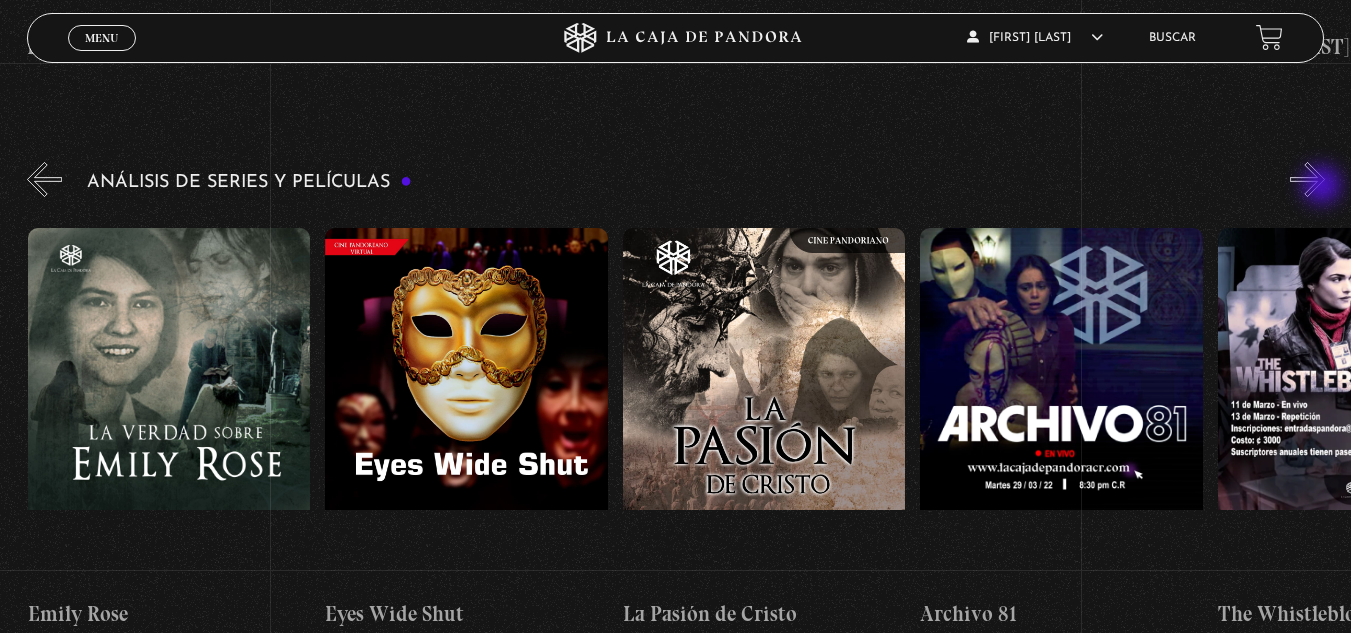 click on "»" at bounding box center [1307, 179] 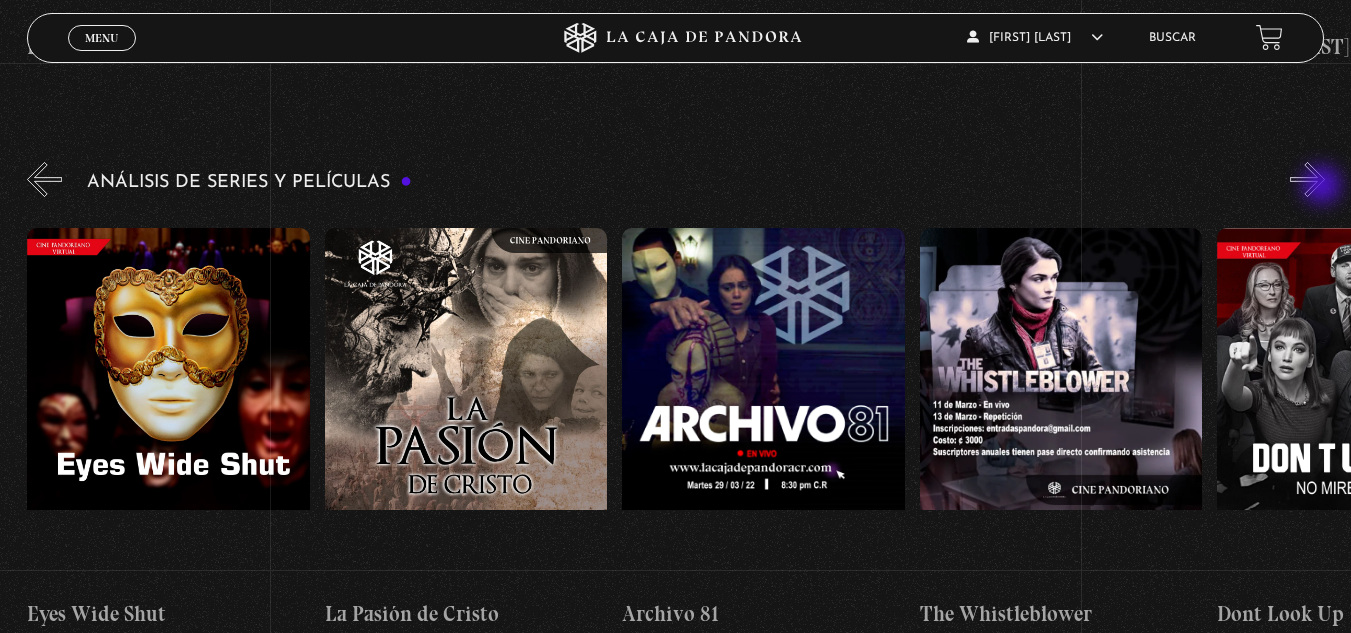 click on "»" at bounding box center (1307, 179) 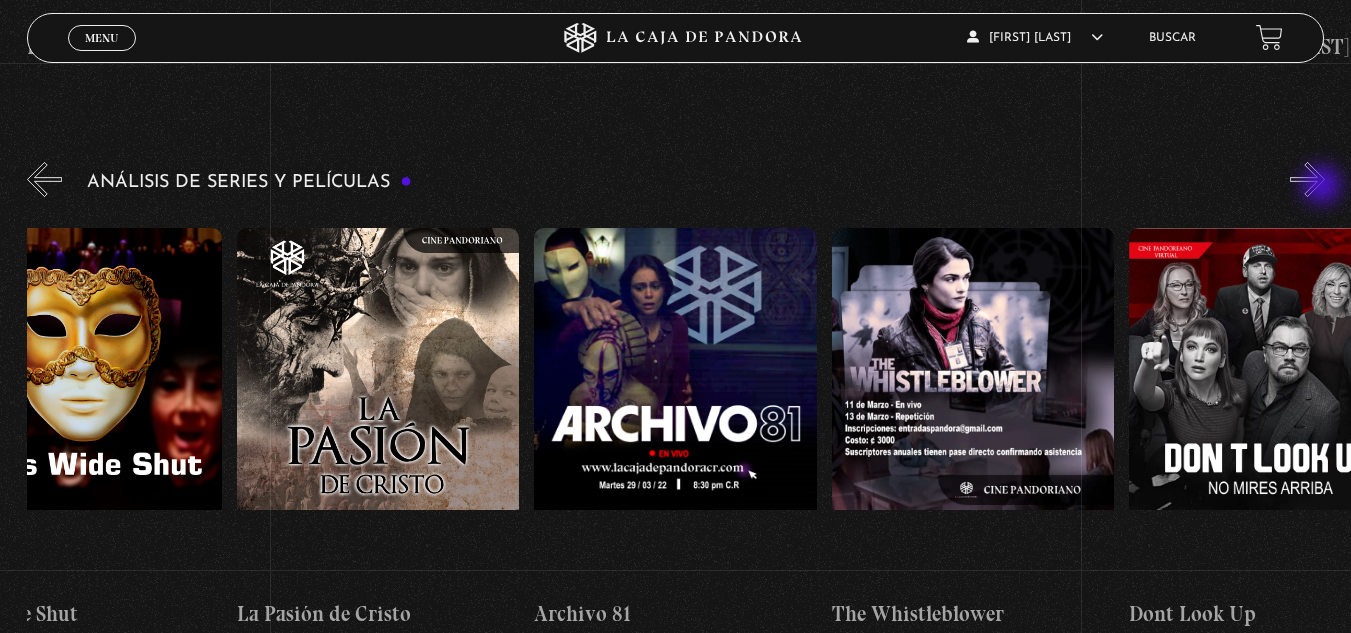 click on "»" at bounding box center (1307, 179) 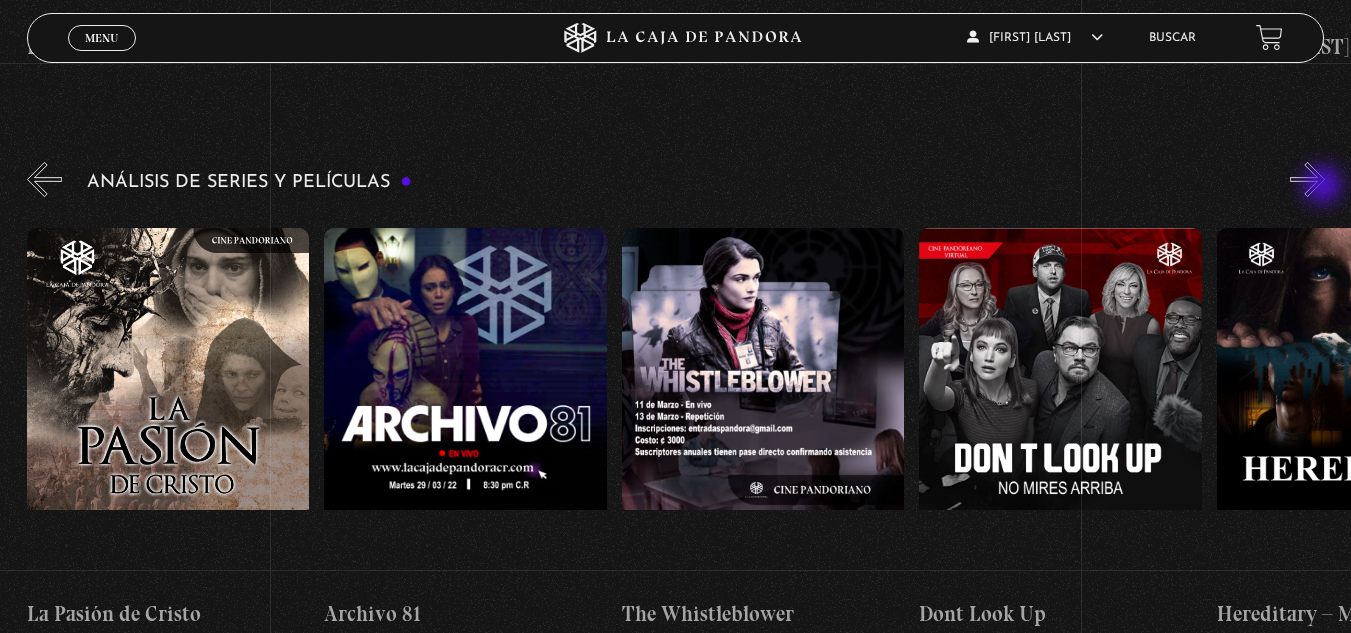 click on "»" at bounding box center [1307, 179] 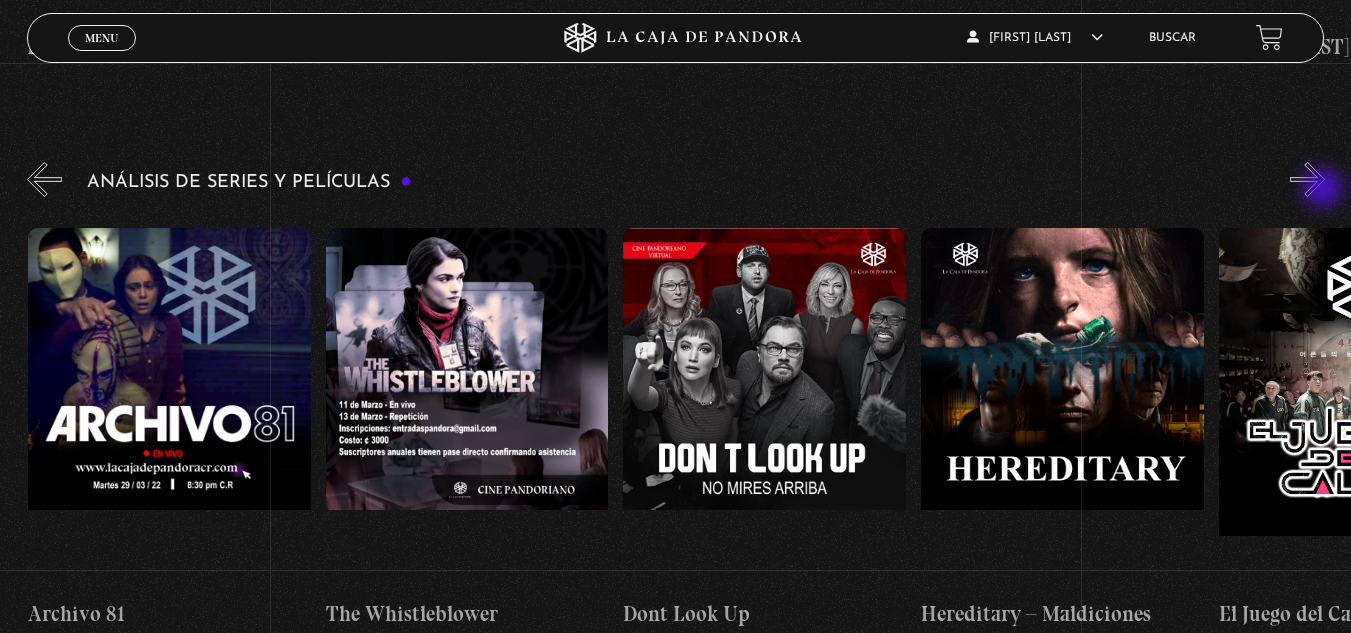 click on "»" at bounding box center [1307, 179] 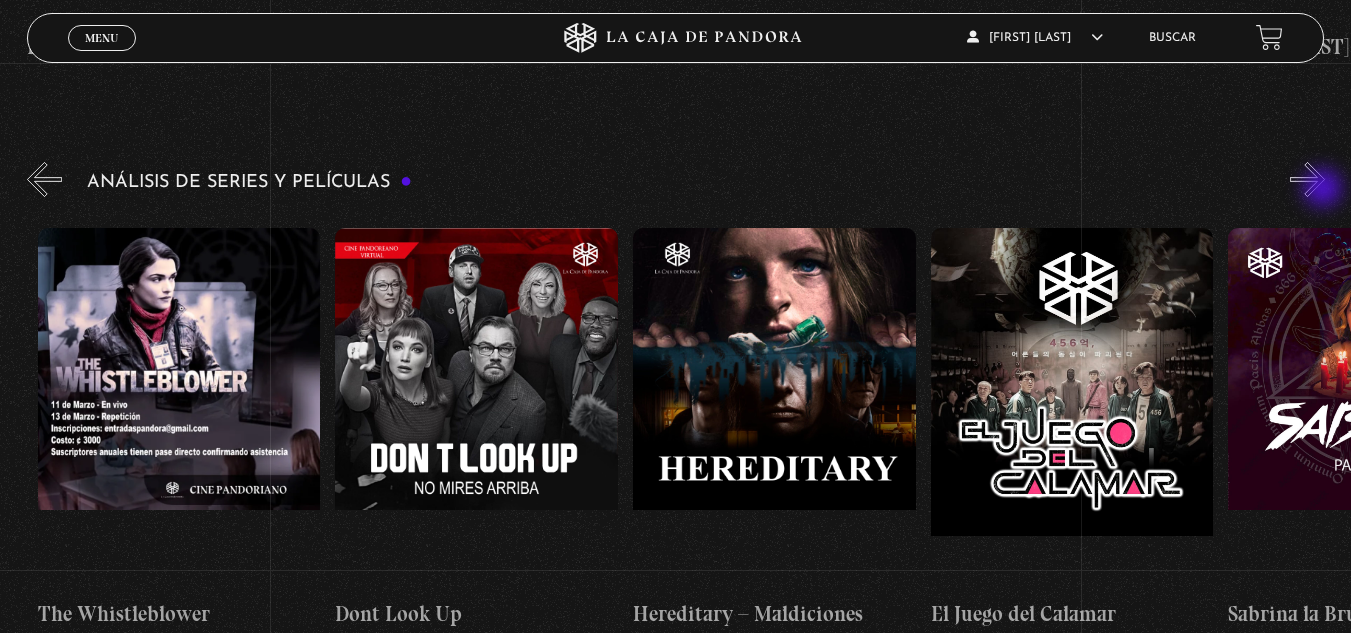 click on "»" at bounding box center [1307, 179] 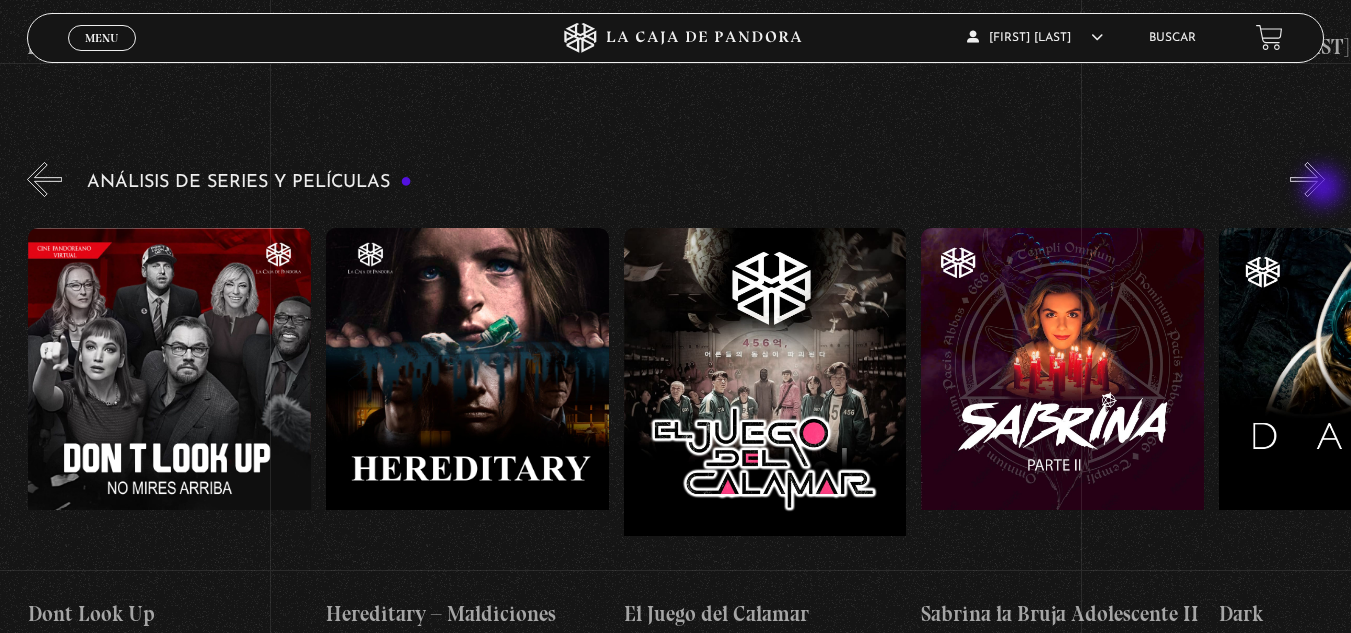 click on "»" at bounding box center [1307, 179] 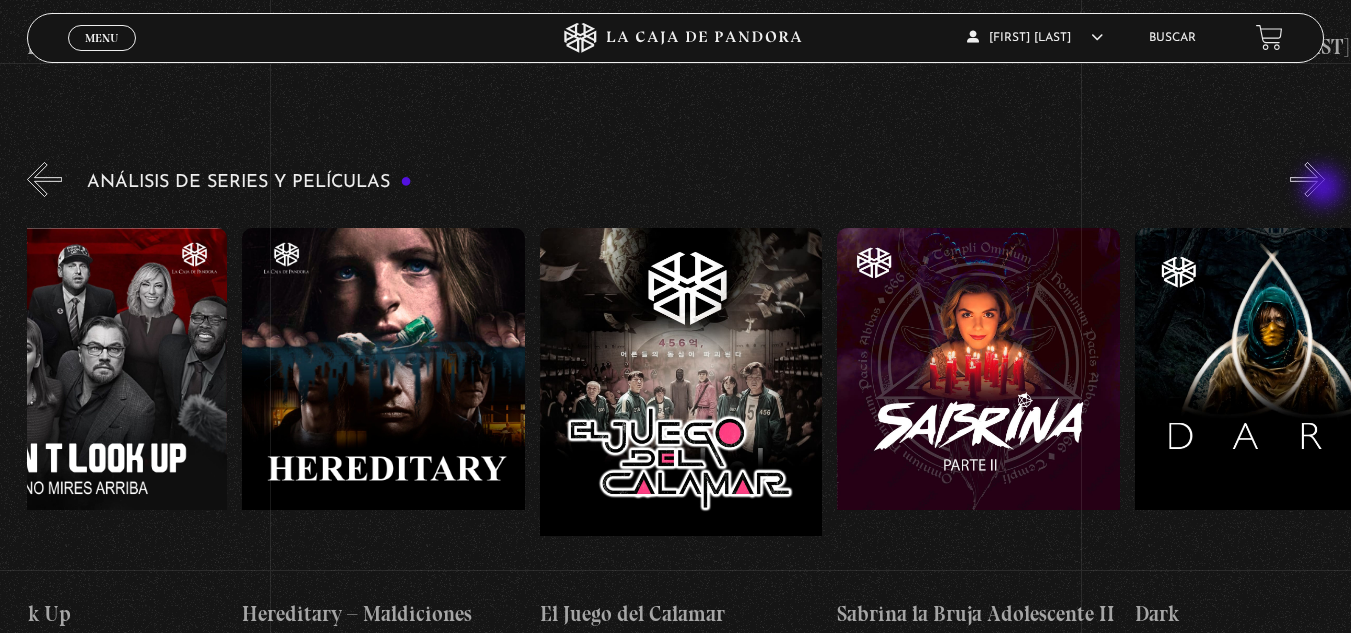 click on "»" at bounding box center [1307, 179] 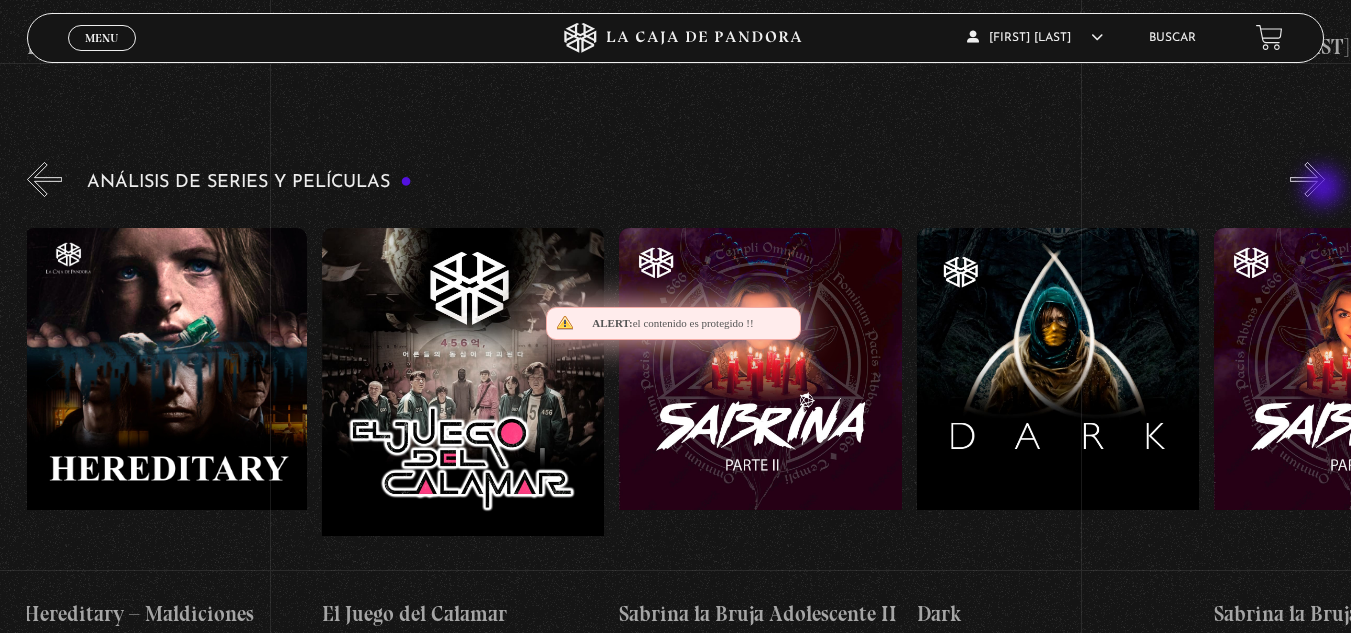 click on "»" at bounding box center (1307, 179) 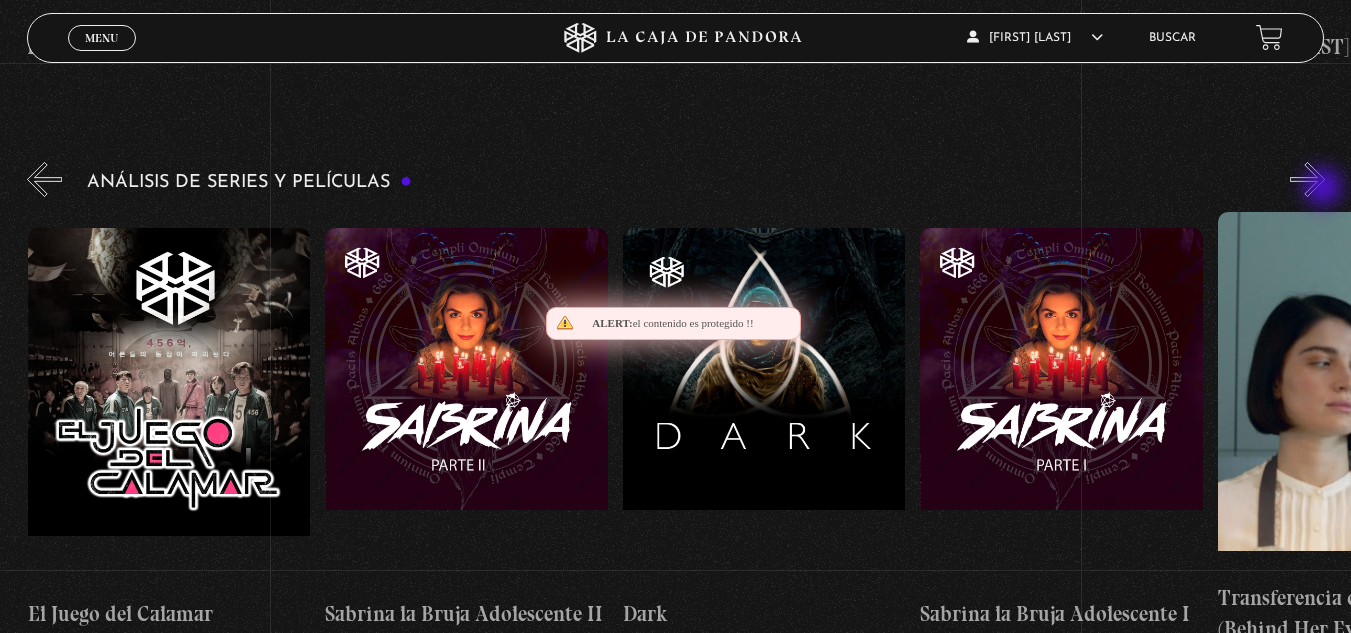 click on "»" at bounding box center [1307, 179] 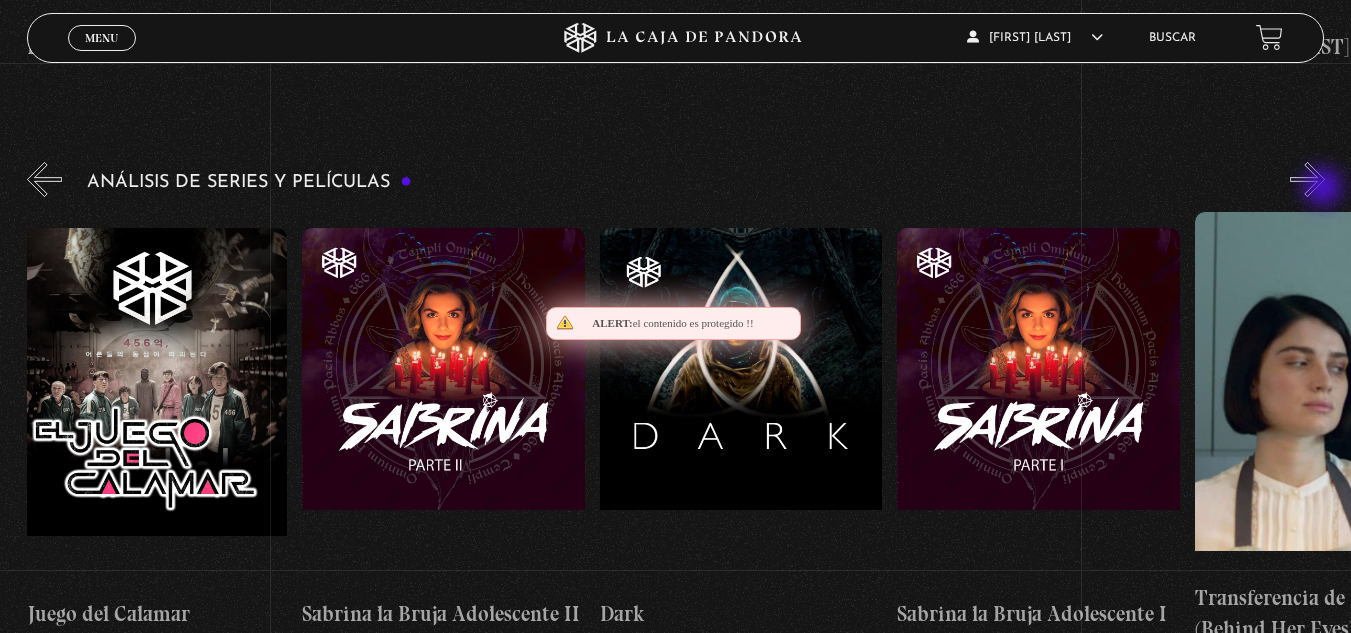 click on "»" at bounding box center (1307, 179) 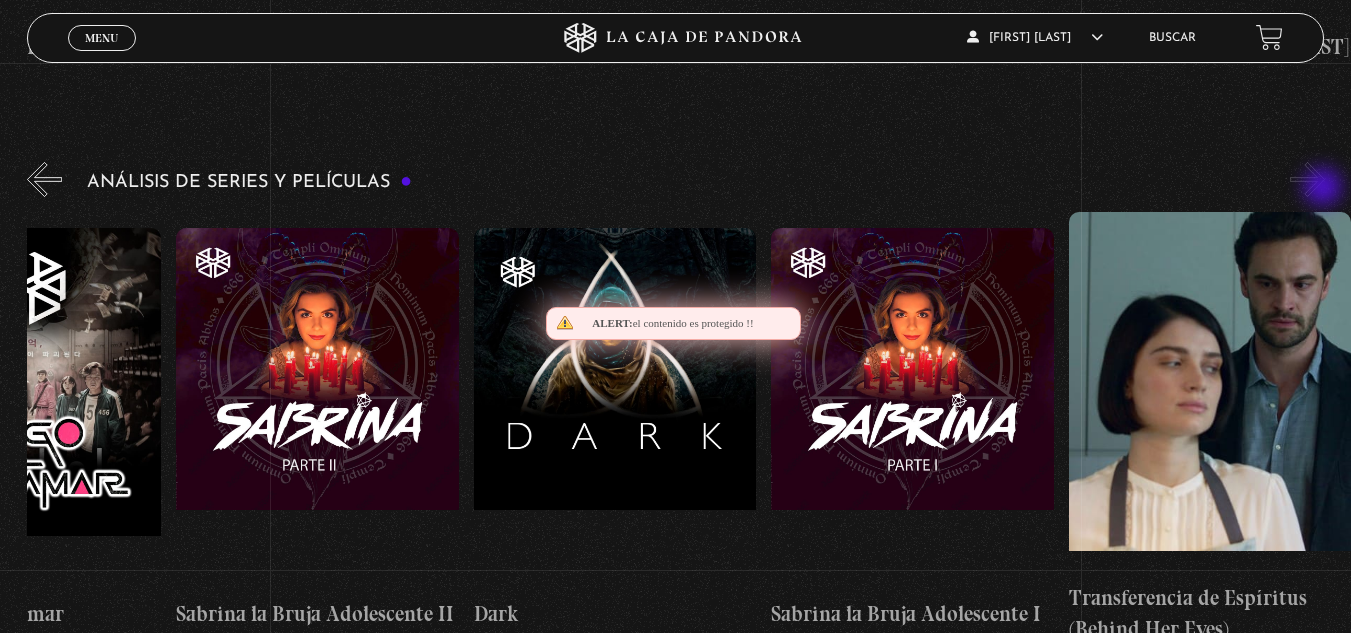 click on "»" at bounding box center [1307, 179] 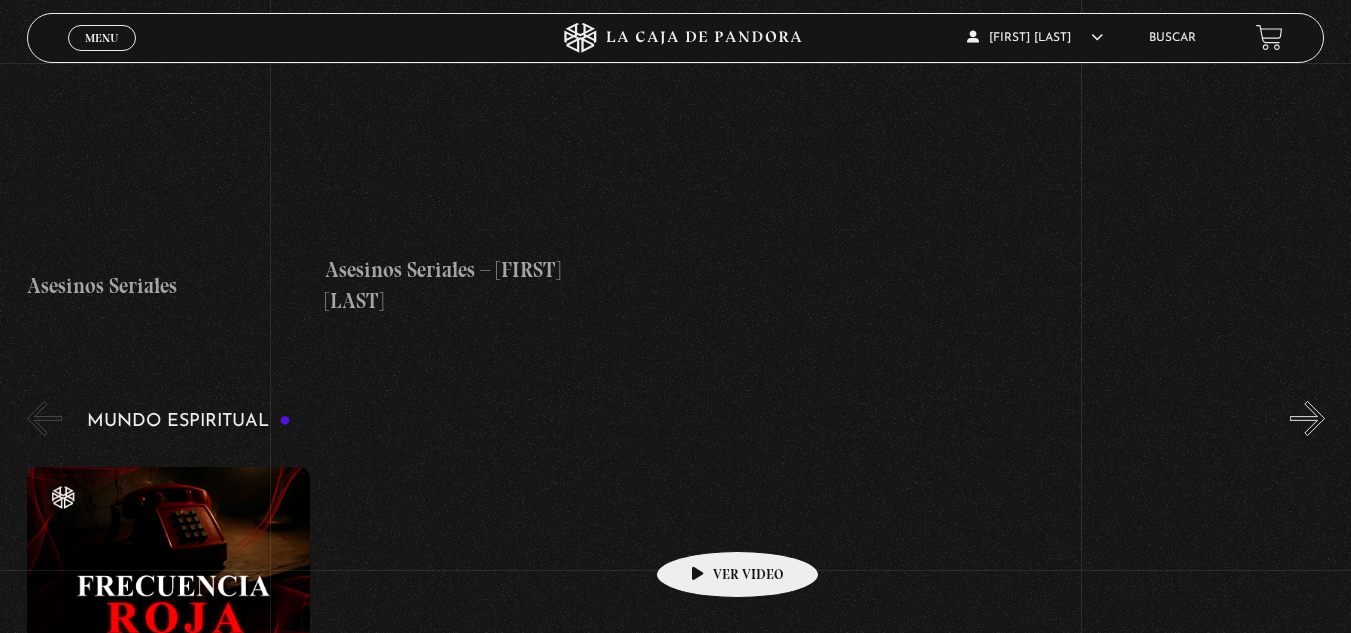 scroll, scrollTop: 6900, scrollLeft: 0, axis: vertical 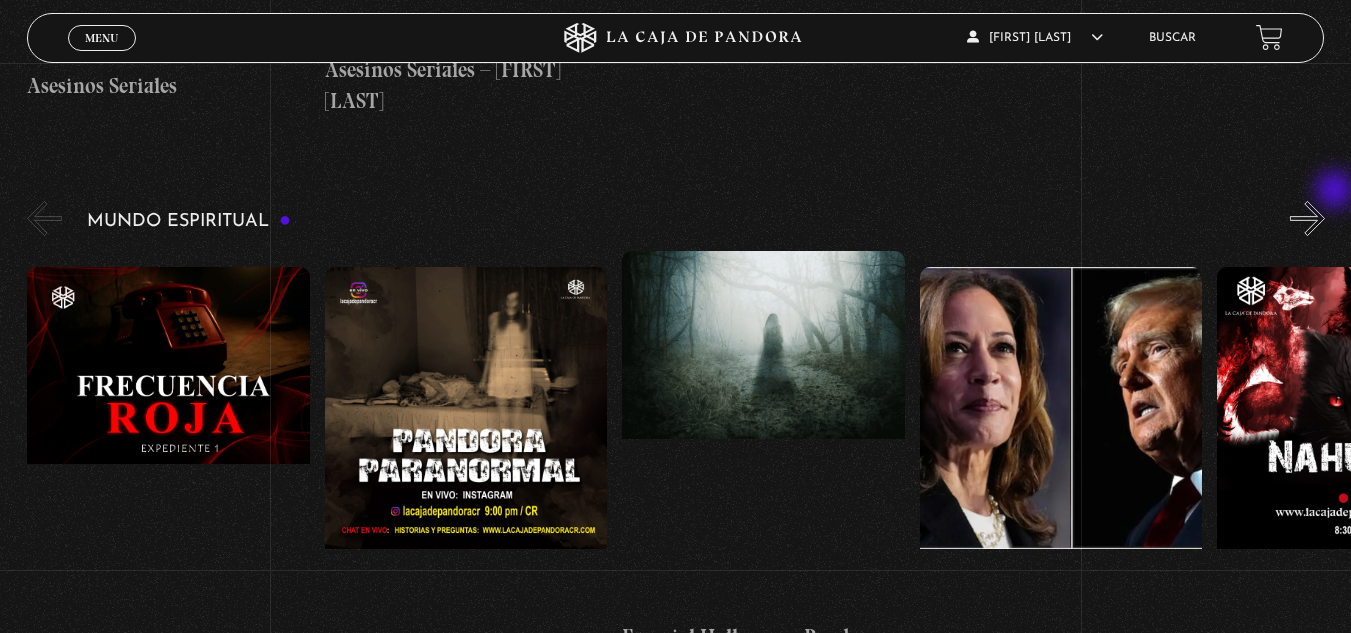 click on "»" at bounding box center (1307, 218) 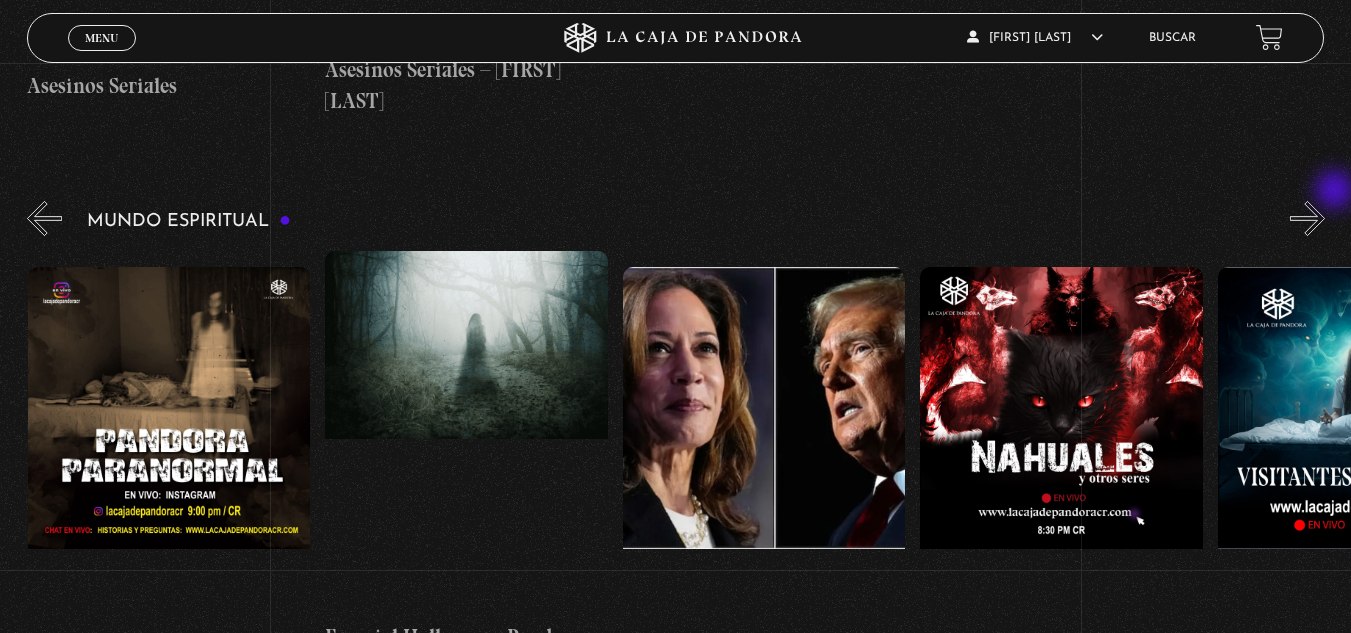 click on "»" at bounding box center (1307, 218) 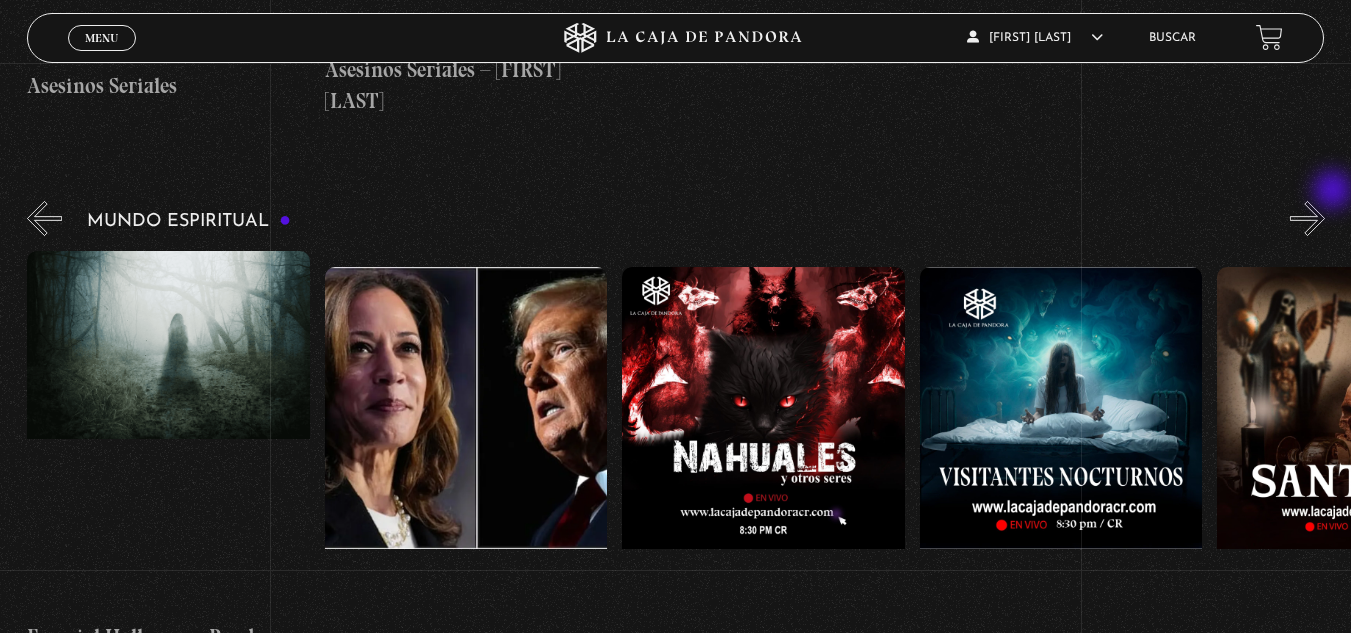 click on "»" at bounding box center [1307, 218] 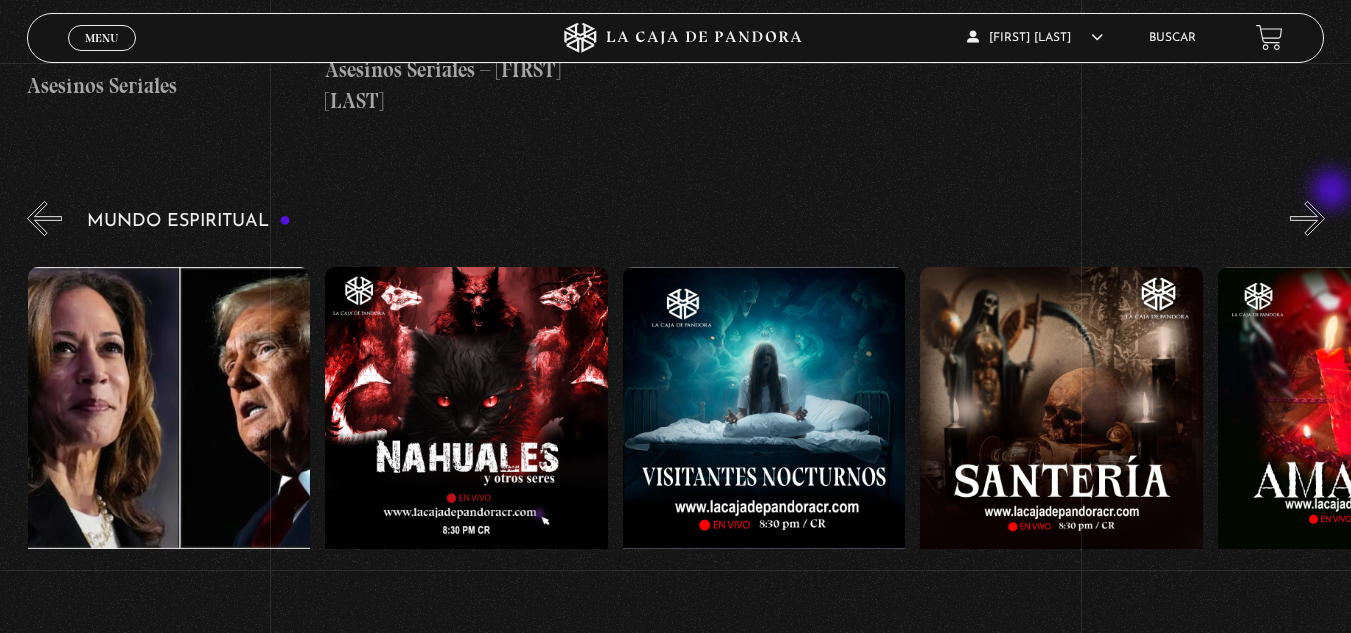 click on "»" at bounding box center (1307, 218) 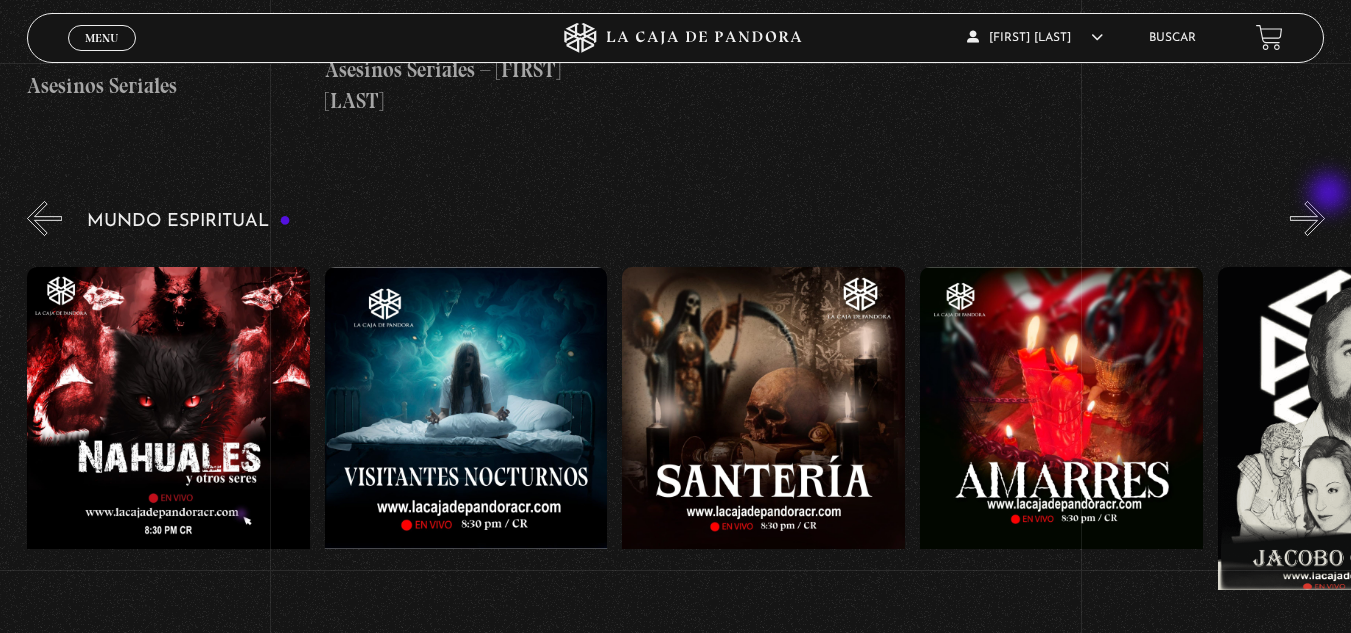 click on "»" at bounding box center (1307, 218) 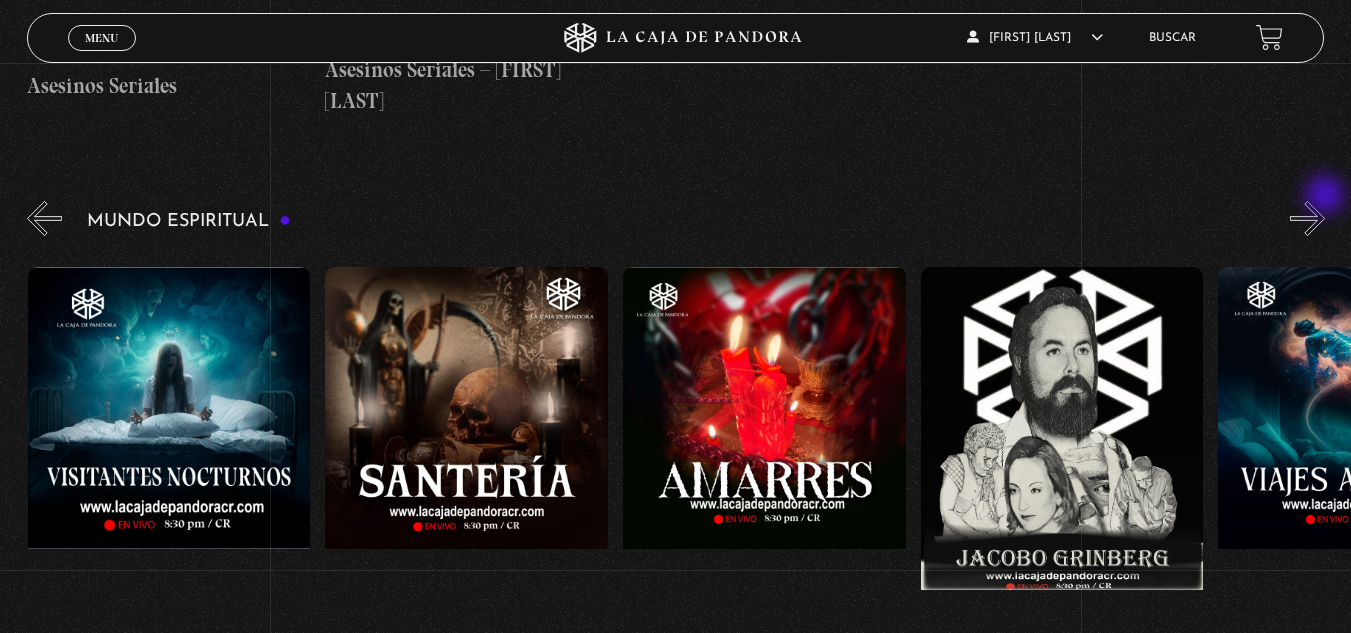 scroll, scrollTop: 0, scrollLeft: 1488, axis: horizontal 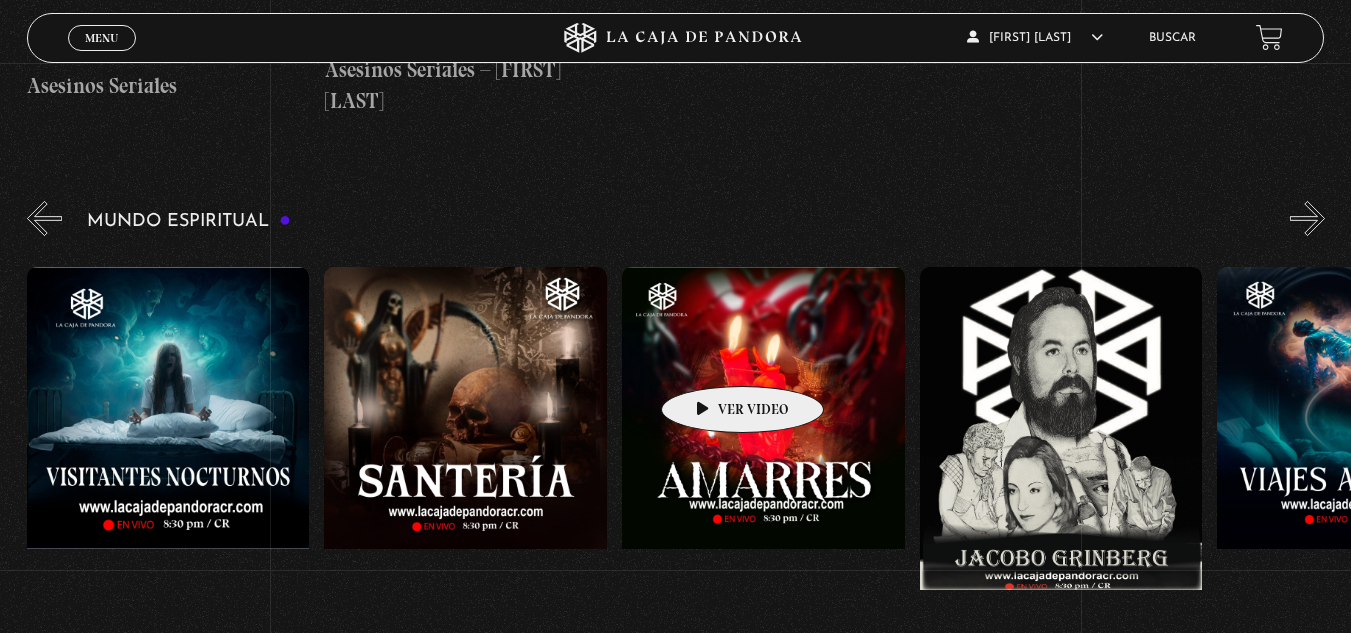 click at bounding box center [763, 447] 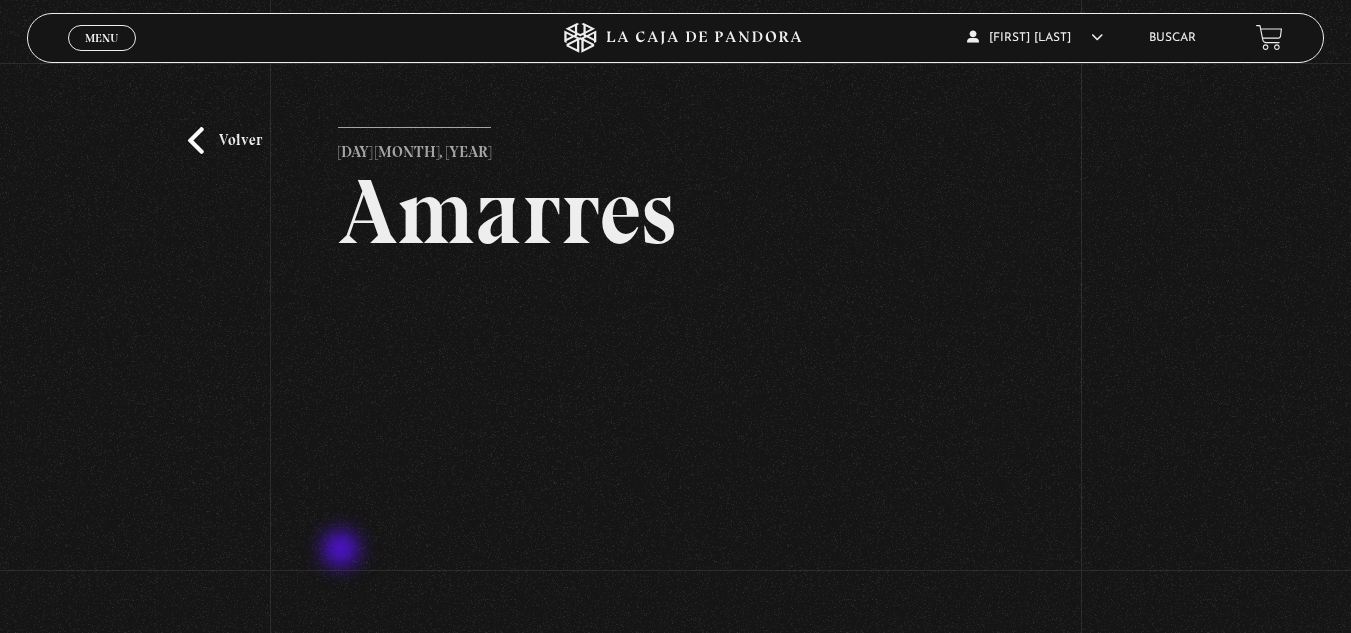 scroll, scrollTop: 100, scrollLeft: 0, axis: vertical 